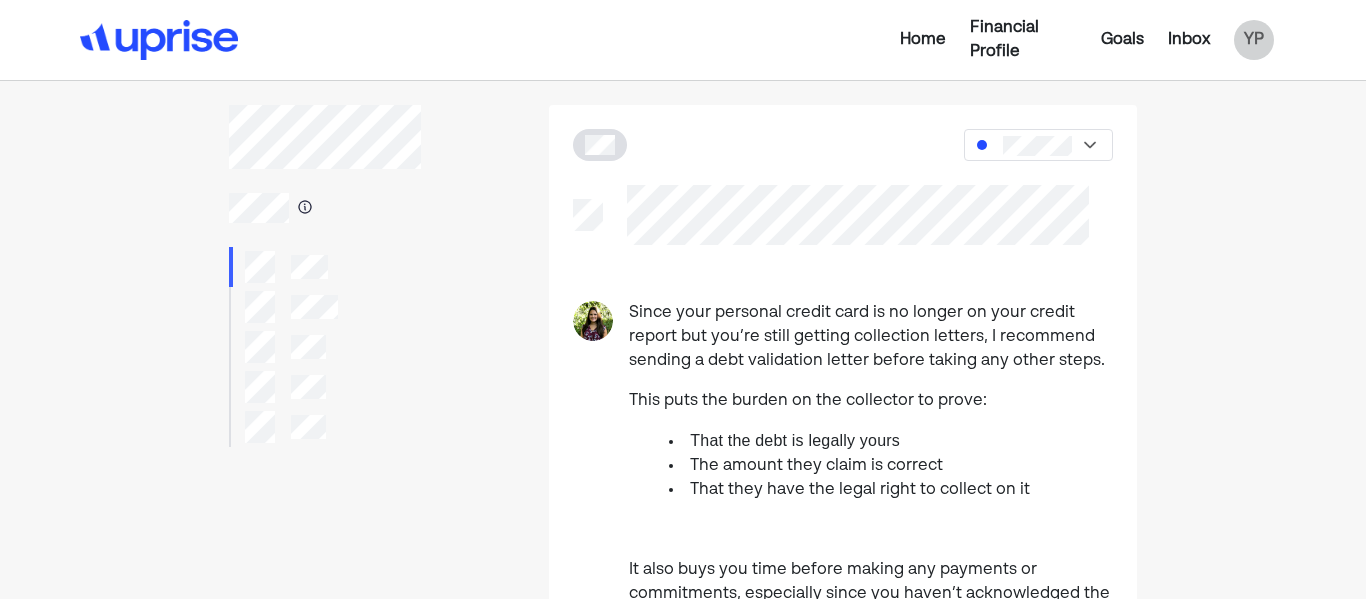scroll, scrollTop: 0, scrollLeft: 0, axis: both 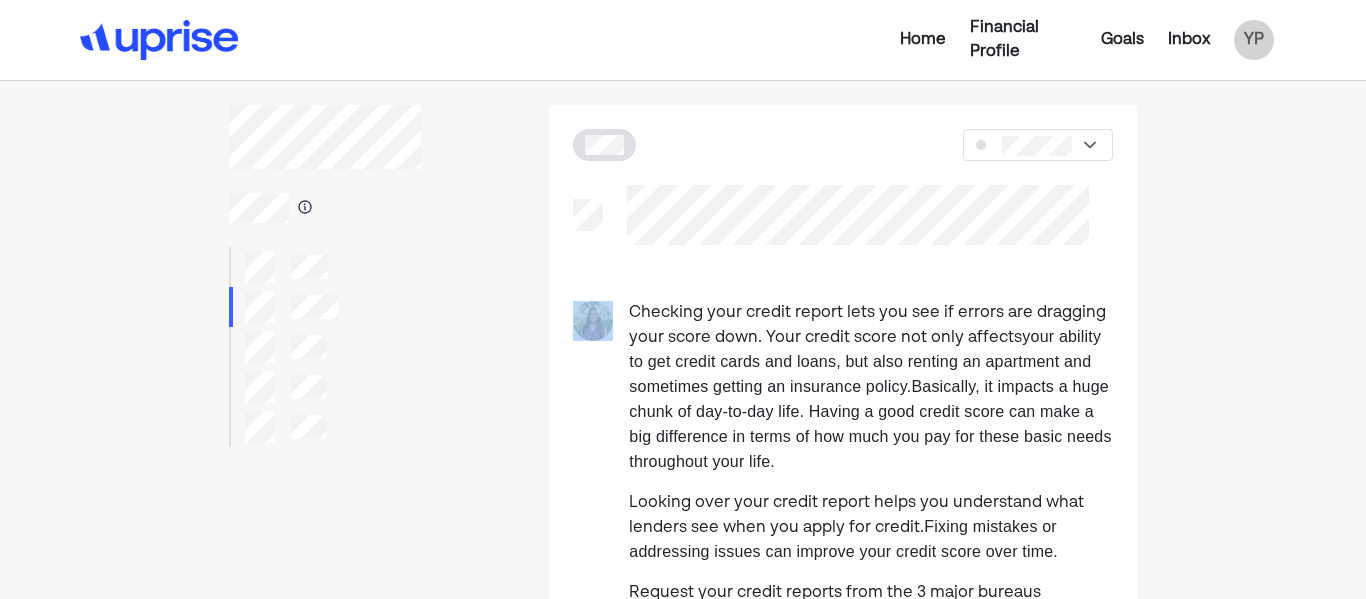 click on "Checking your credit report lets you see if errors are dragging your score down. Your credit score not only affects  your ability to get credit cards and loans, but also renting an apartment and sometimes getting an insurance policy.  Basically, it impacts a huge chunk of day-to-day life. Having a good credit score can make a big difference in terms of how much you pay for these basic needs throughout your life." at bounding box center [871, 388] 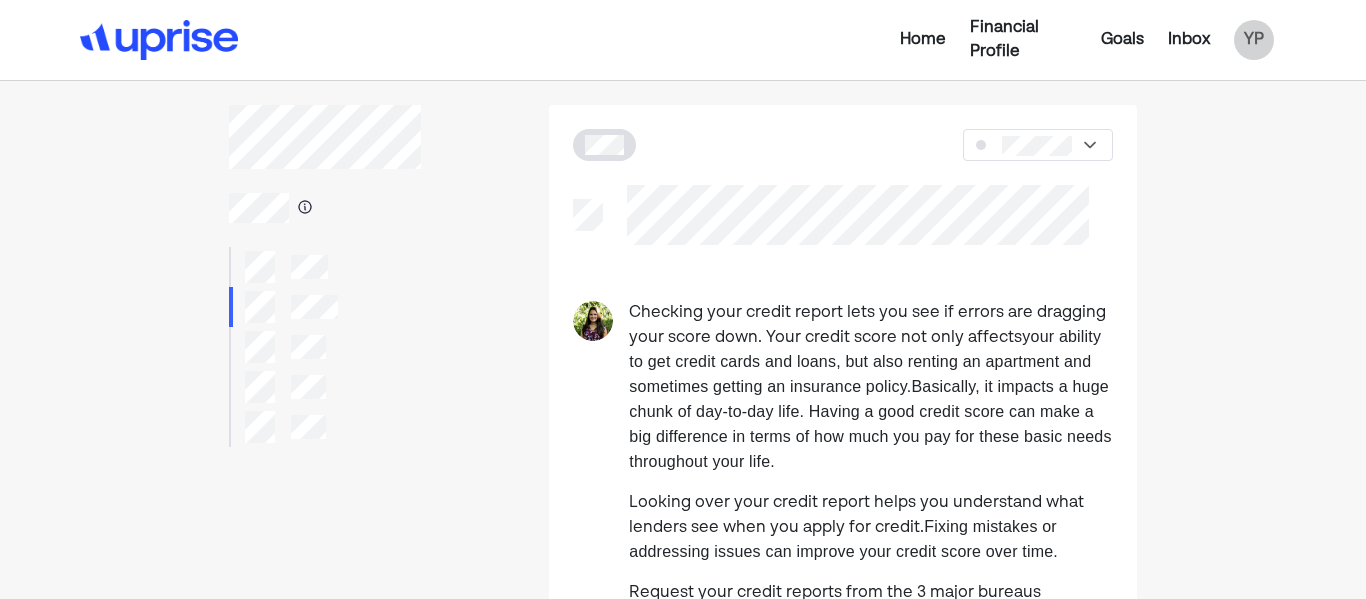 click on "Checking your credit report lets you see if errors are dragging your score down. Your credit score not only affects  your ability to get credit cards and loans, but also renting an apartment and sometimes getting an insurance policy.  Basically, it impacts a huge chunk of day-to-day life. Having a good credit score can make a big difference in terms of how much you pay for these basic needs throughout your life." at bounding box center (871, 388) 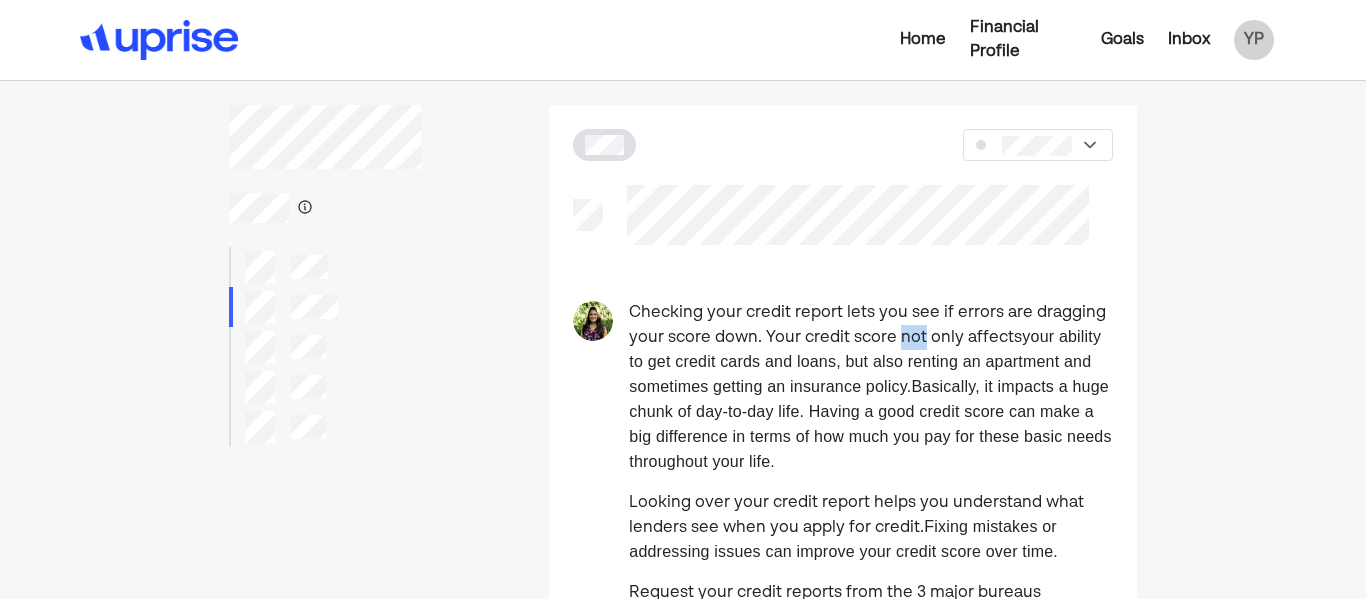 click on "Checking your credit report lets you see if errors are dragging your score down. Your credit score not only affects  your ability to get credit cards and loans, but also renting an apartment and sometimes getting an insurance policy.  Basically, it impacts a huge chunk of day-to-day life. Having a good credit score can make a big difference in terms of how much you pay for these basic needs throughout your life." at bounding box center [871, 388] 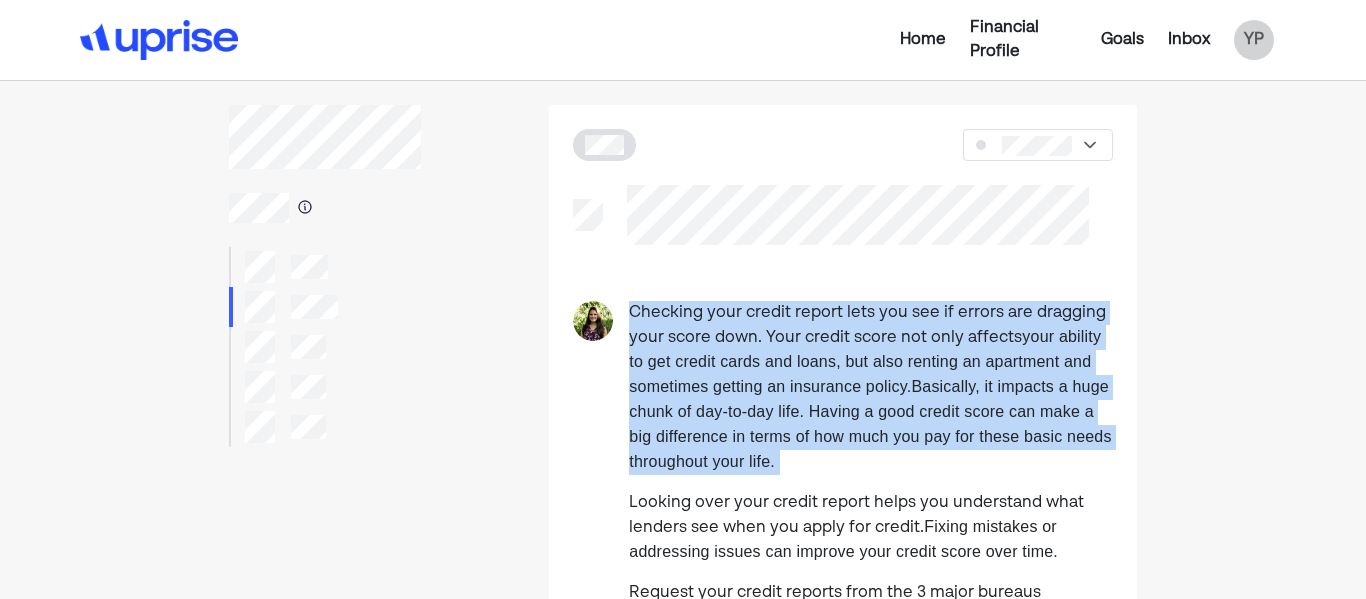 click on "your ability to get credit cards and loans, but also renting an apartment and sometimes getting an insurance policy." at bounding box center [865, 361] 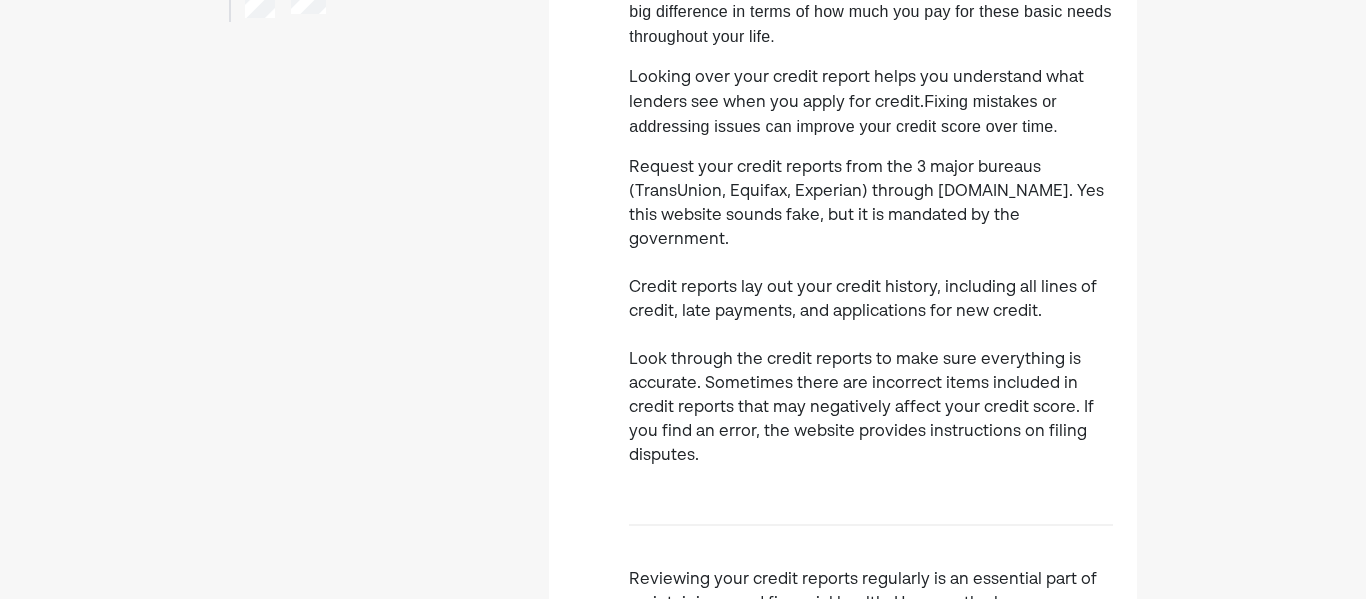 scroll, scrollTop: 428, scrollLeft: 0, axis: vertical 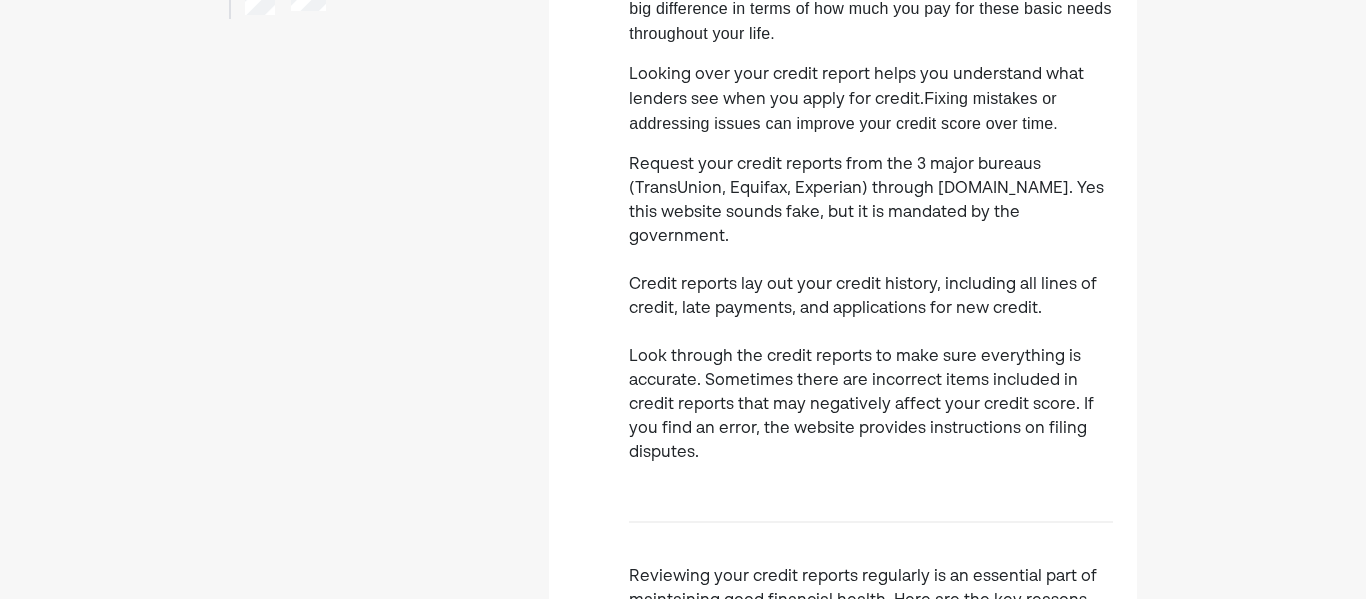 click on "Request your credit reports from the 3 major bureaus (TransUnion, Equifax, Experian) through [DOMAIN_NAME]. Yes this website sounds fake, but it is mandated by the government. Credit reports lay out your credit history, including all lines of credit, late payments, and applications for new credit. Look through the credit reports to make sure everything is accurate. Sometimes there are incorrect items included in credit reports that may negatively affect your credit score. If you find an error, the website provides instructions on filing disputes." at bounding box center (871, 309) 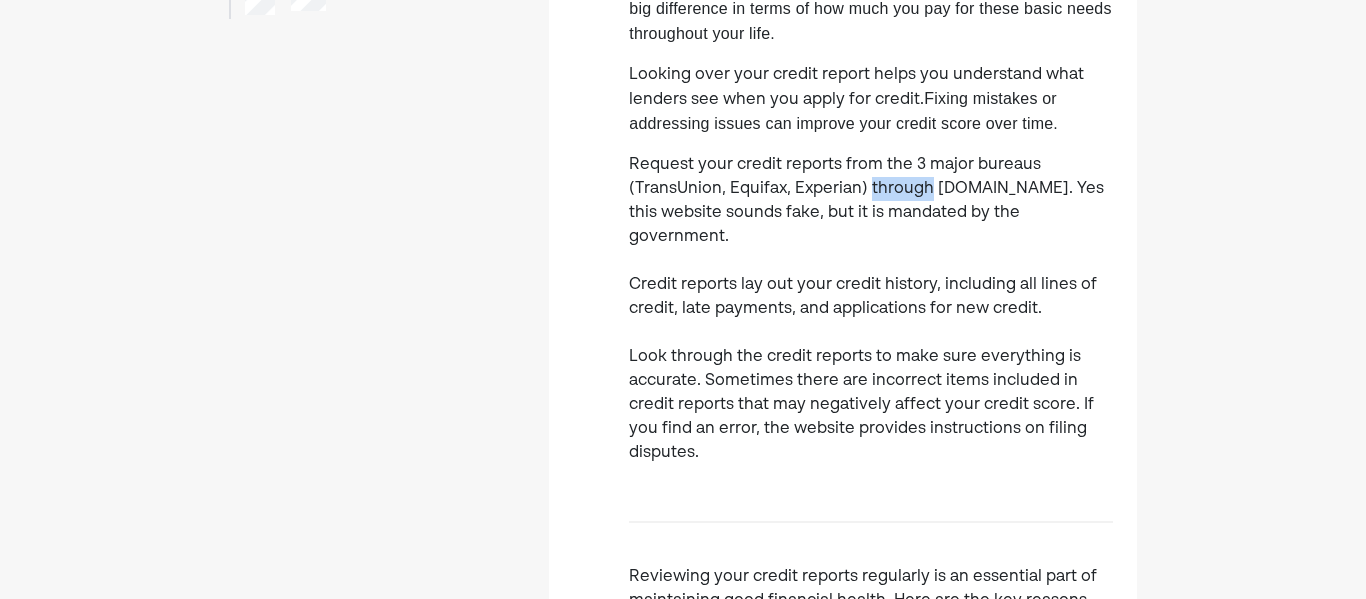 click on "Request your credit reports from the 3 major bureaus (TransUnion, Equifax, Experian) through [DOMAIN_NAME]. Yes this website sounds fake, but it is mandated by the government. Credit reports lay out your credit history, including all lines of credit, late payments, and applications for new credit. Look through the credit reports to make sure everything is accurate. Sometimes there are incorrect items included in credit reports that may negatively affect your credit score. If you find an error, the website provides instructions on filing disputes." at bounding box center [871, 309] 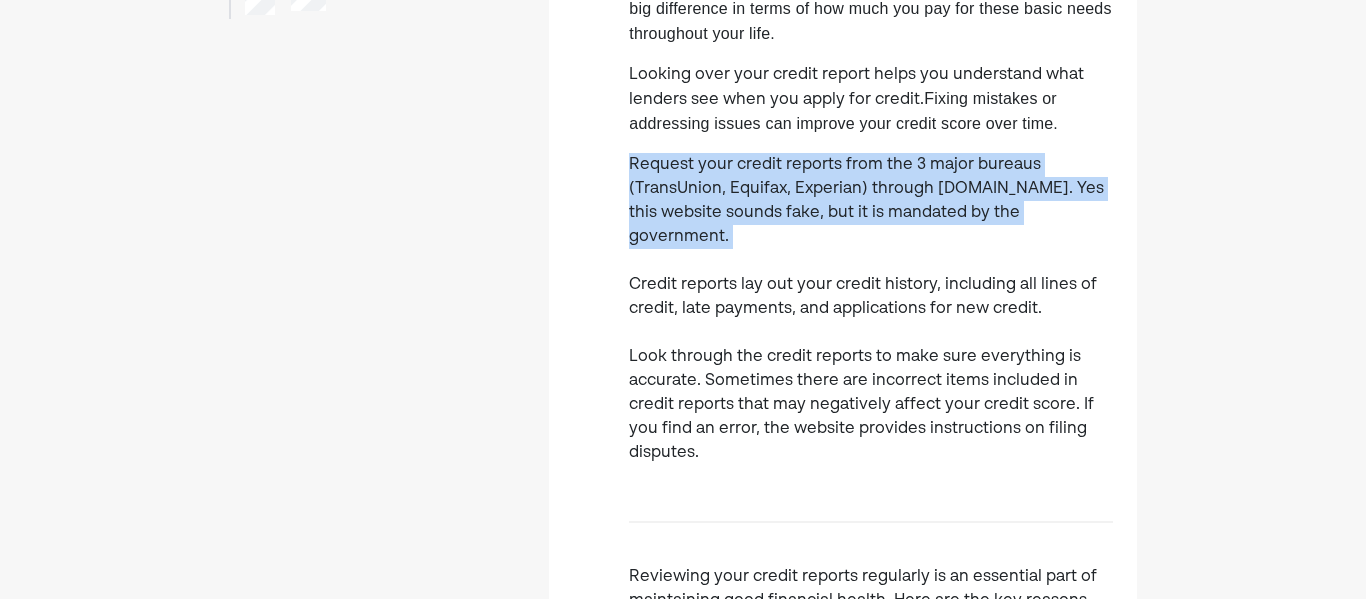 click on "Request your credit reports from the 3 major bureaus (TransUnion, Equifax, Experian) through [DOMAIN_NAME]. Yes this website sounds fake, but it is mandated by the government. Credit reports lay out your credit history, including all lines of credit, late payments, and applications for new credit. Look through the credit reports to make sure everything is accurate. Sometimes there are incorrect items included in credit reports that may negatively affect your credit score. If you find an error, the website provides instructions on filing disputes." at bounding box center (871, 309) 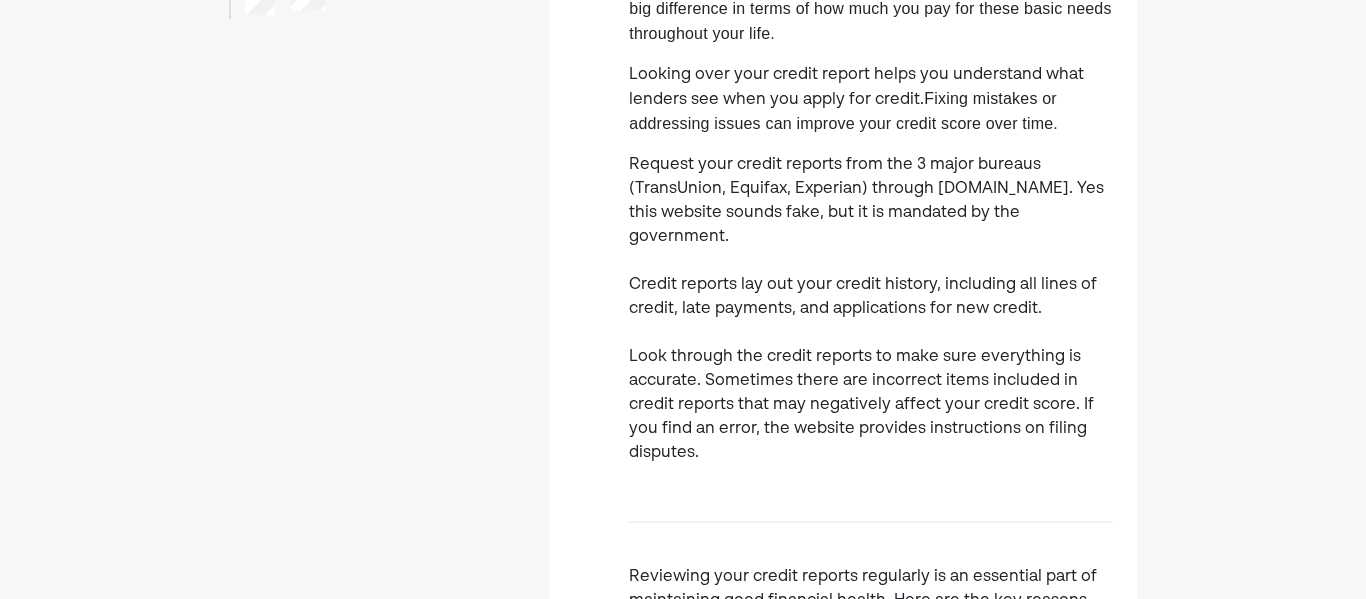 click on "Request your credit reports from the 3 major bureaus (TransUnion, Equifax, Experian) through [DOMAIN_NAME]. Yes this website sounds fake, but it is mandated by the government. Credit reports lay out your credit history, including all lines of credit, late payments, and applications for new credit. Look through the credit reports to make sure everything is accurate. Sometimes there are incorrect items included in credit reports that may negatively affect your credit score. If you find an error, the website provides instructions on filing disputes." at bounding box center (871, 309) 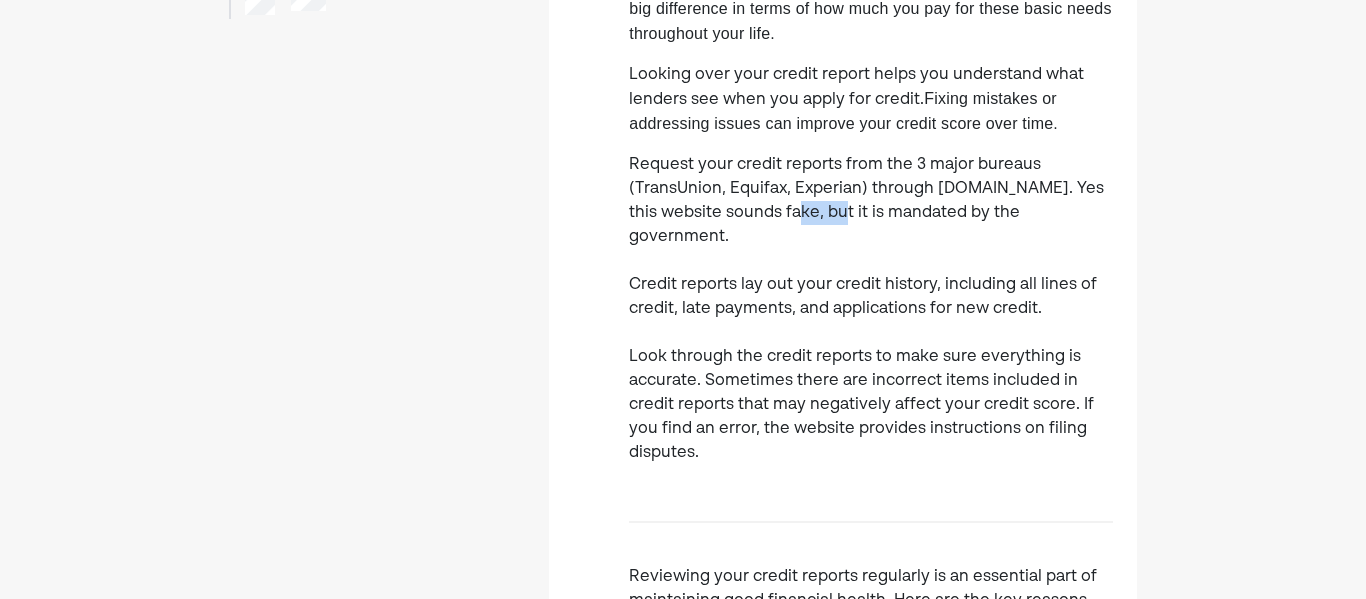 click on "Request your credit reports from the 3 major bureaus (TransUnion, Equifax, Experian) through [DOMAIN_NAME]. Yes this website sounds fake, but it is mandated by the government. Credit reports lay out your credit history, including all lines of credit, late payments, and applications for new credit. Look through the credit reports to make sure everything is accurate. Sometimes there are incorrect items included in credit reports that may negatively affect your credit score. If you find an error, the website provides instructions on filing disputes." at bounding box center [871, 309] 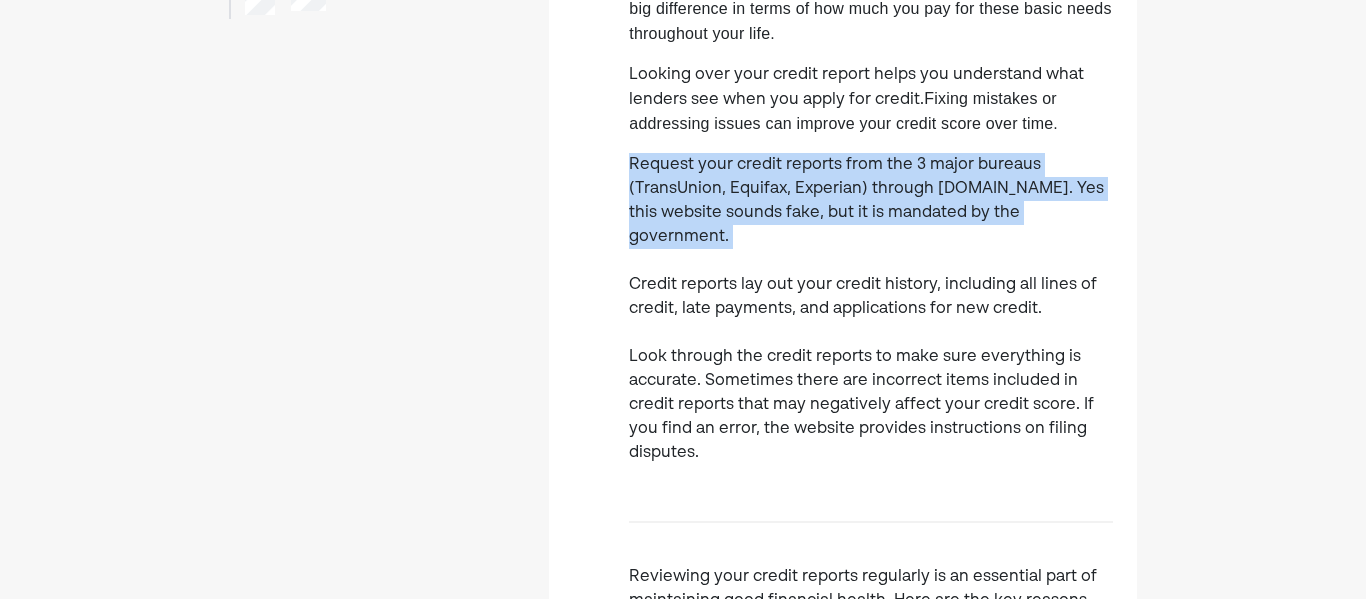 click on "Request your credit reports from the 3 major bureaus (TransUnion, Equifax, Experian) through [DOMAIN_NAME]. Yes this website sounds fake, but it is mandated by the government. Credit reports lay out your credit history, including all lines of credit, late payments, and applications for new credit. Look through the credit reports to make sure everything is accurate. Sometimes there are incorrect items included in credit reports that may negatively affect your credit score. If you find an error, the website provides instructions on filing disputes." at bounding box center (871, 309) 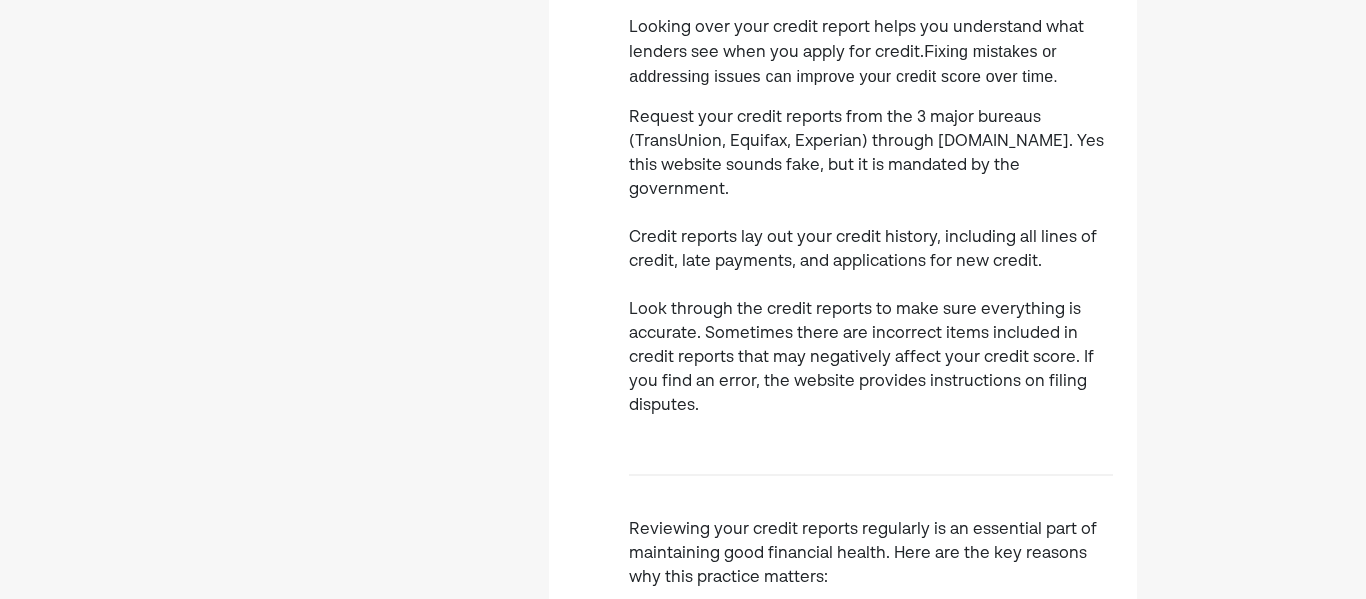 scroll, scrollTop: 494, scrollLeft: 0, axis: vertical 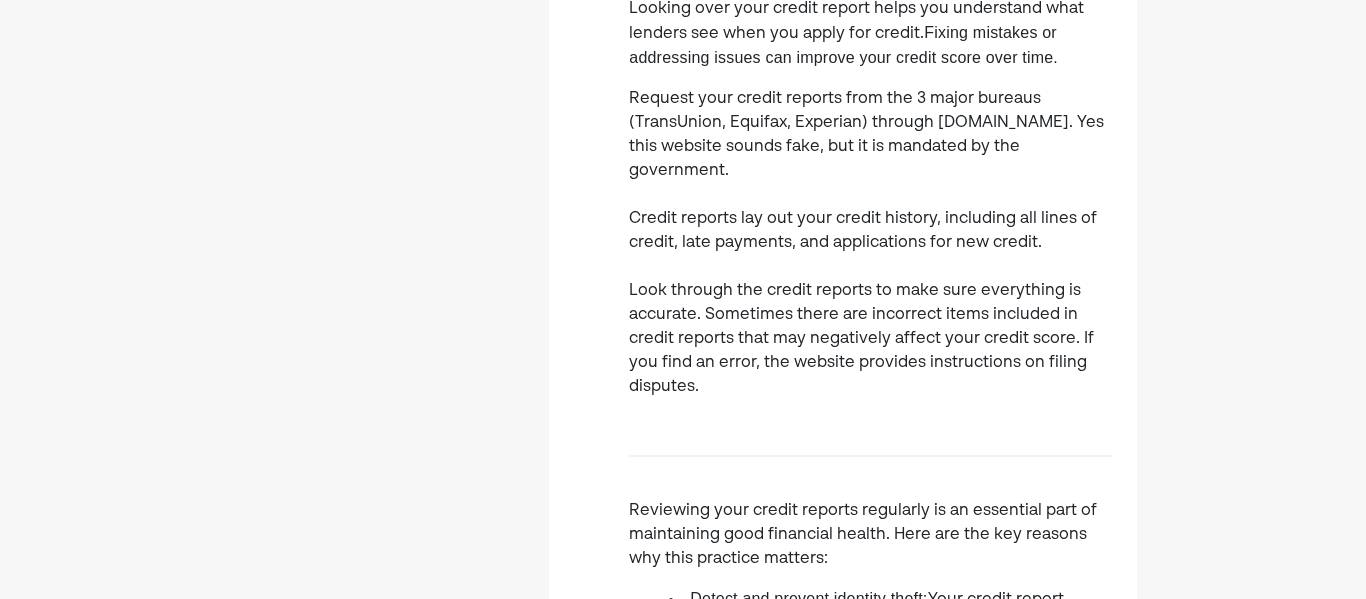 click on "Request your credit reports from the 3 major bureaus (TransUnion, Equifax, Experian) through [DOMAIN_NAME]. Yes this website sounds fake, but it is mandated by the government. Credit reports lay out your credit history, including all lines of credit, late payments, and applications for new credit. Look through the credit reports to make sure everything is accurate. Sometimes there are incorrect items included in credit reports that may negatively affect your credit score. If you find an error, the website provides instructions on filing disputes." at bounding box center [871, 243] 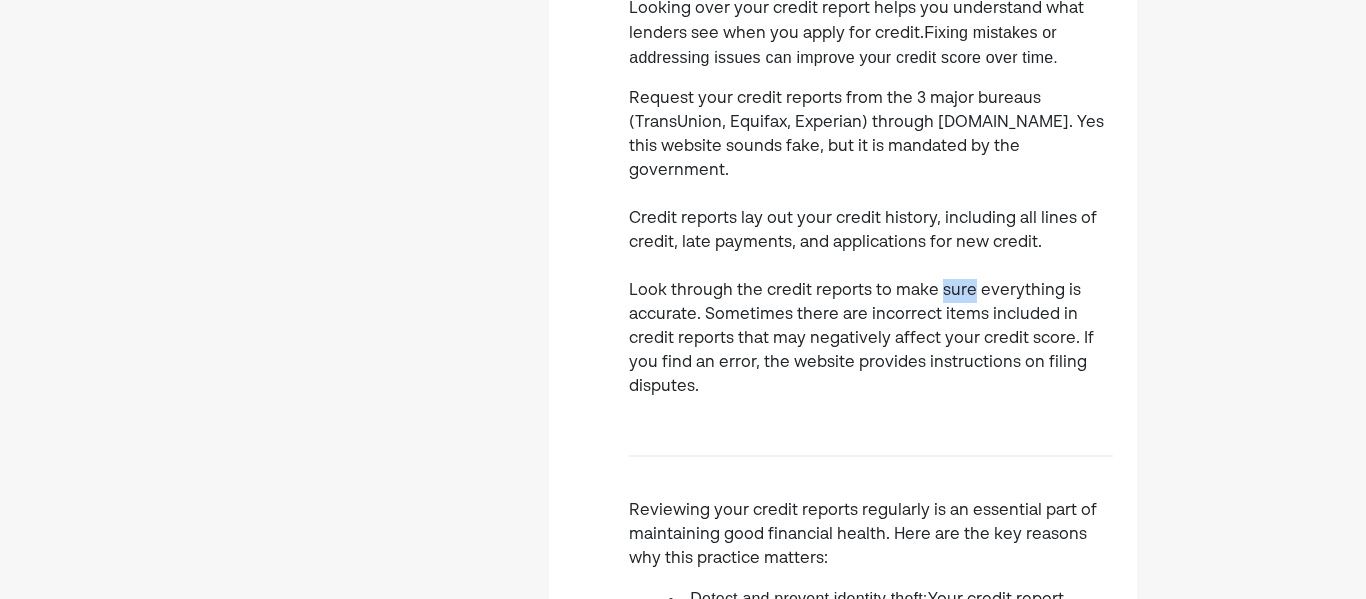 click on "Request your credit reports from the 3 major bureaus (TransUnion, Equifax, Experian) through [DOMAIN_NAME]. Yes this website sounds fake, but it is mandated by the government. Credit reports lay out your credit history, including all lines of credit, late payments, and applications for new credit. Look through the credit reports to make sure everything is accurate. Sometimes there are incorrect items included in credit reports that may negatively affect your credit score. If you find an error, the website provides instructions on filing disputes." at bounding box center [871, 243] 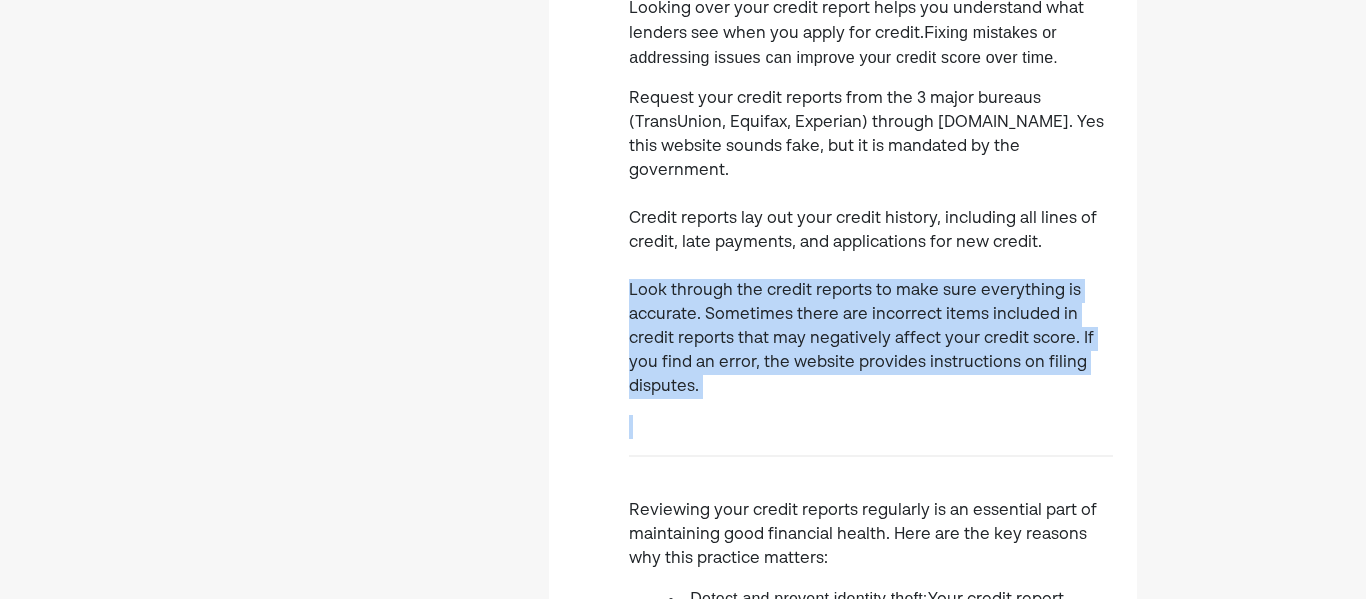 click on "Request your credit reports from the 3 major bureaus (TransUnion, Equifax, Experian) through [DOMAIN_NAME]. Yes this website sounds fake, but it is mandated by the government. Credit reports lay out your credit history, including all lines of credit, late payments, and applications for new credit. Look through the credit reports to make sure everything is accurate. Sometimes there are incorrect items included in credit reports that may negatively affect your credit score. If you find an error, the website provides instructions on filing disputes." at bounding box center [871, 243] 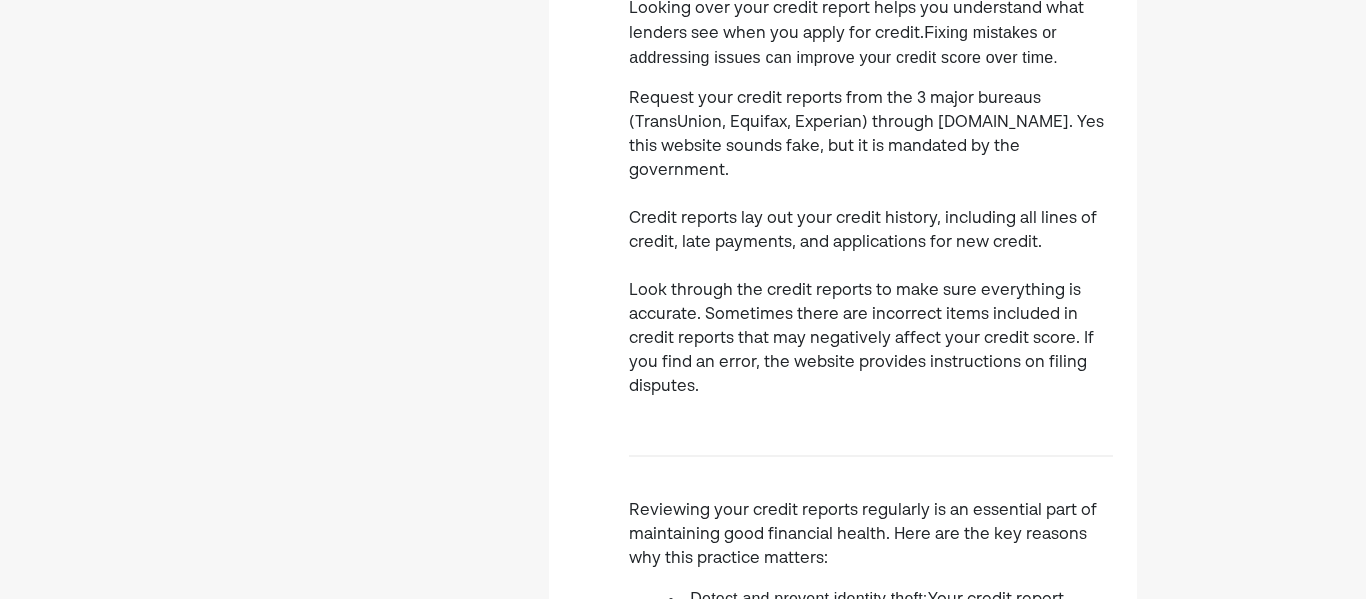 click on "Request your credit reports from the 3 major bureaus (TransUnion, Equifax, Experian) through [DOMAIN_NAME]. Yes this website sounds fake, but it is mandated by the government. Credit reports lay out your credit history, including all lines of credit, late payments, and applications for new credit. Look through the credit reports to make sure everything is accurate. Sometimes there are incorrect items included in credit reports that may negatively affect your credit score. If you find an error, the website provides instructions on filing disputes." at bounding box center [871, 243] 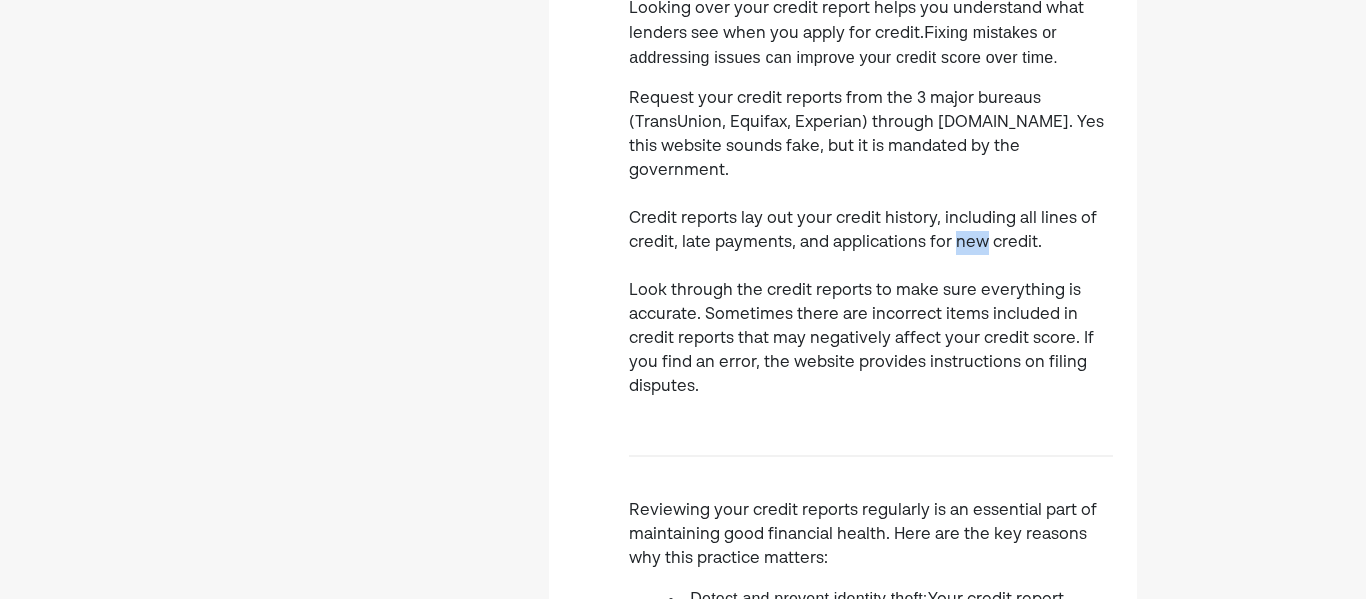 click on "Request your credit reports from the 3 major bureaus (TransUnion, Equifax, Experian) through [DOMAIN_NAME]. Yes this website sounds fake, but it is mandated by the government. Credit reports lay out your credit history, including all lines of credit, late payments, and applications for new credit. Look through the credit reports to make sure everything is accurate. Sometimes there are incorrect items included in credit reports that may negatively affect your credit score. If you find an error, the website provides instructions on filing disputes." at bounding box center [871, 243] 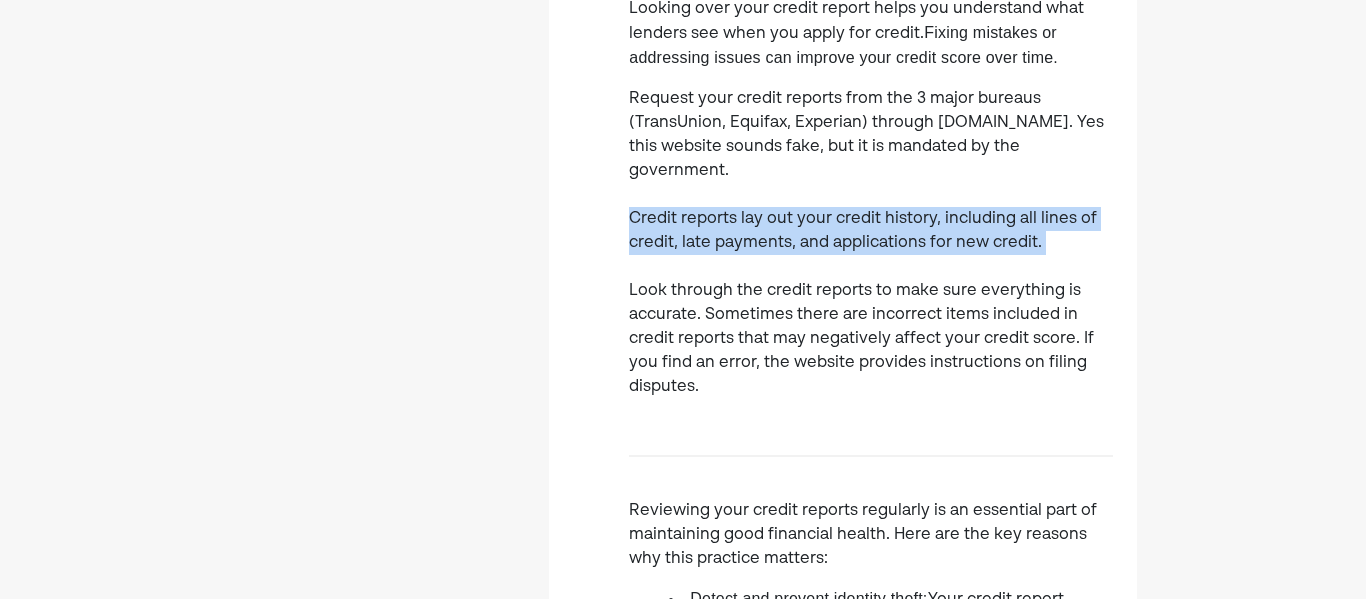 click on "Request your credit reports from the 3 major bureaus (TransUnion, Equifax, Experian) through [DOMAIN_NAME]. Yes this website sounds fake, but it is mandated by the government. Credit reports lay out your credit history, including all lines of credit, late payments, and applications for new credit. Look through the credit reports to make sure everything is accurate. Sometimes there are incorrect items included in credit reports that may negatively affect your credit score. If you find an error, the website provides instructions on filing disputes." at bounding box center (871, 243) 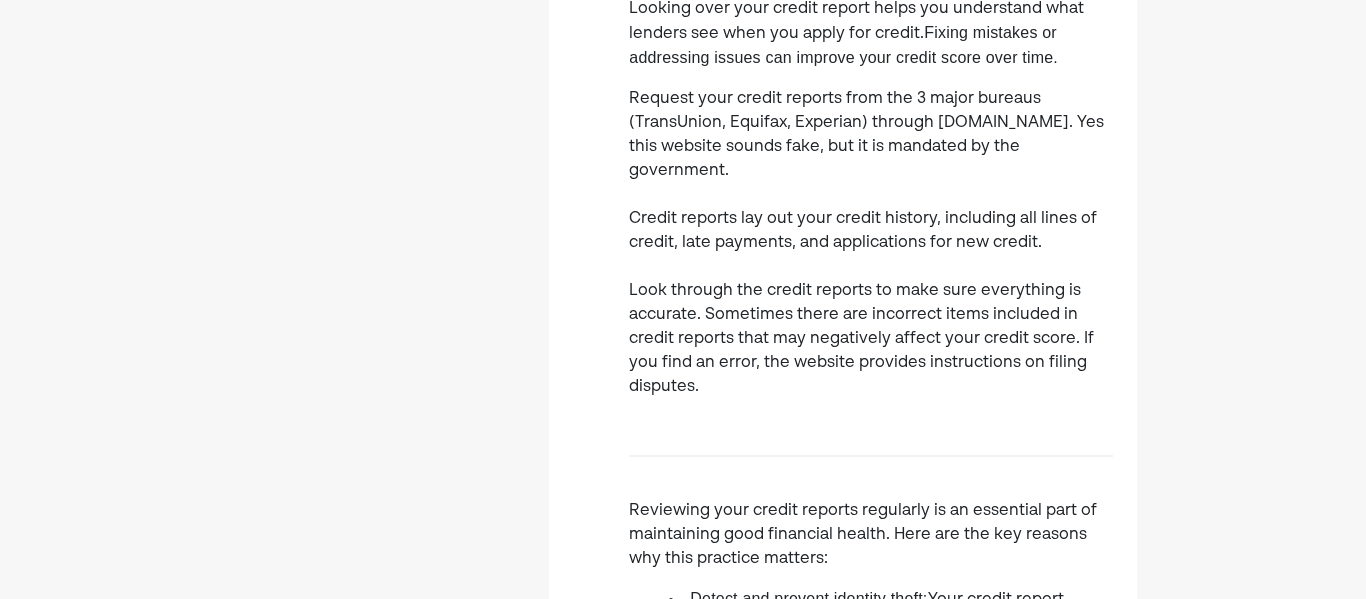 click on "Request your credit reports from the 3 major bureaus (TransUnion, Equifax, Experian) through [DOMAIN_NAME]. Yes this website sounds fake, but it is mandated by the government. Credit reports lay out your credit history, including all lines of credit, late payments, and applications for new credit. Look through the credit reports to make sure everything is accurate. Sometimes there are incorrect items included in credit reports that may negatively affect your credit score. If you find an error, the website provides instructions on filing disputes." at bounding box center (871, 243) 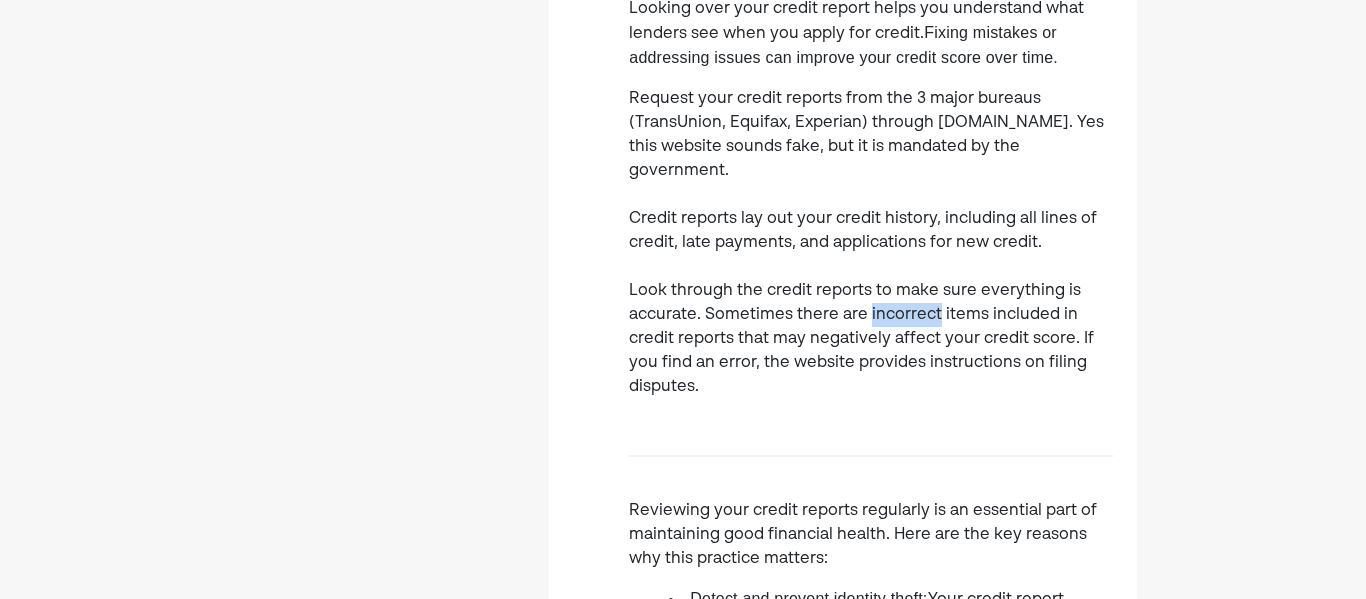 click on "Request your credit reports from the 3 major bureaus (TransUnion, Equifax, Experian) through [DOMAIN_NAME]. Yes this website sounds fake, but it is mandated by the government. Credit reports lay out your credit history, including all lines of credit, late payments, and applications for new credit. Look through the credit reports to make sure everything is accurate. Sometimes there are incorrect items included in credit reports that may negatively affect your credit score. If you find an error, the website provides instructions on filing disputes." at bounding box center [871, 243] 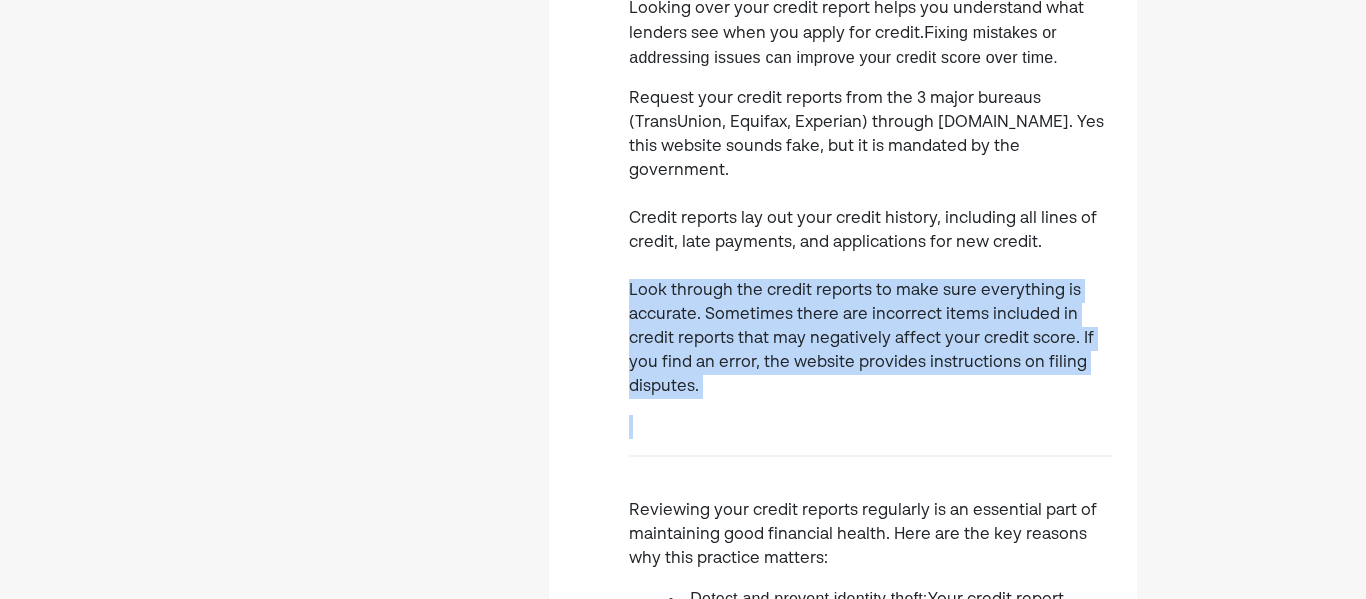 click on "Request your credit reports from the 3 major bureaus (TransUnion, Equifax, Experian) through [DOMAIN_NAME]. Yes this website sounds fake, but it is mandated by the government. Credit reports lay out your credit history, including all lines of credit, late payments, and applications for new credit. Look through the credit reports to make sure everything is accurate. Sometimes there are incorrect items included in credit reports that may negatively affect your credit score. If you find an error, the website provides instructions on filing disputes." at bounding box center [871, 243] 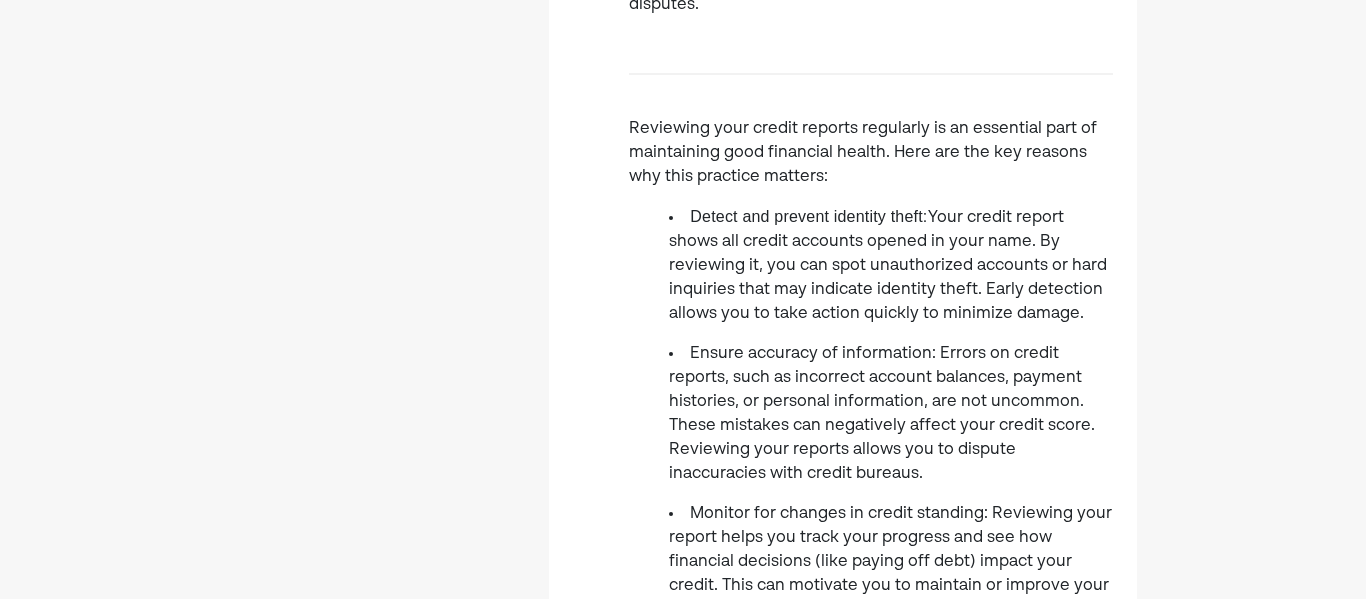 scroll, scrollTop: 877, scrollLeft: 0, axis: vertical 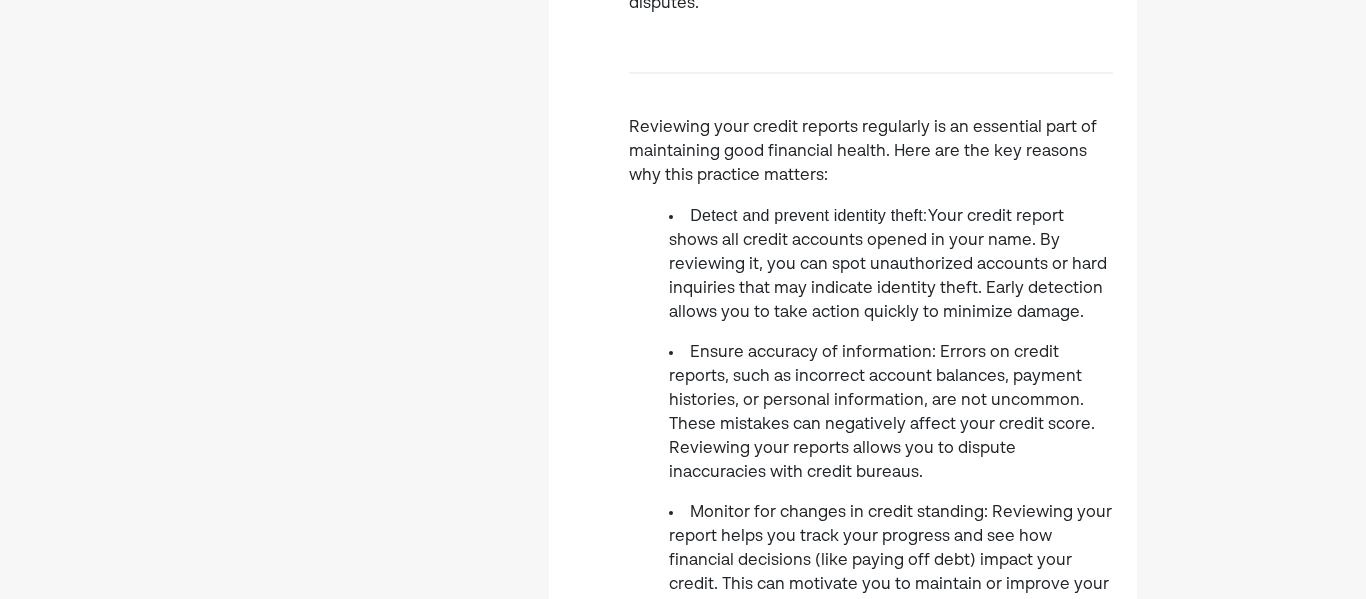 click on "Reviewing your credit reports regularly is an essential part of maintaining good financial health. Here are the key reasons why this practice matters:" at bounding box center [871, 152] 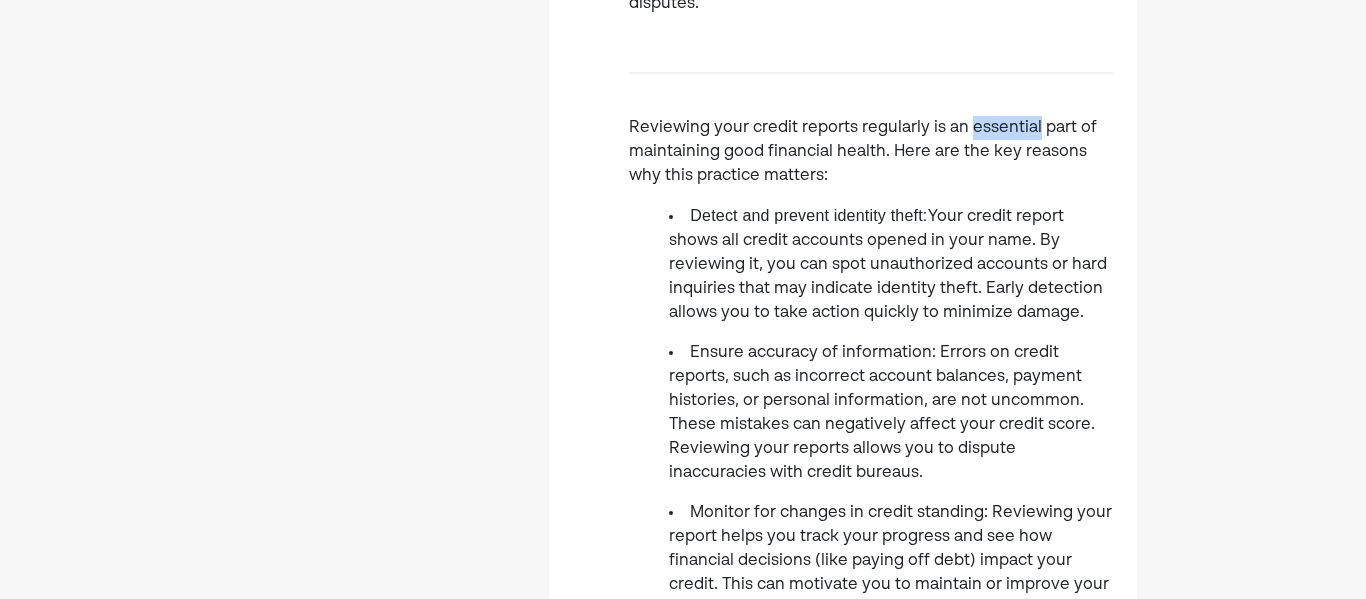 click on "Reviewing your credit reports regularly is an essential part of maintaining good financial health. Here are the key reasons why this practice matters:" at bounding box center (871, 152) 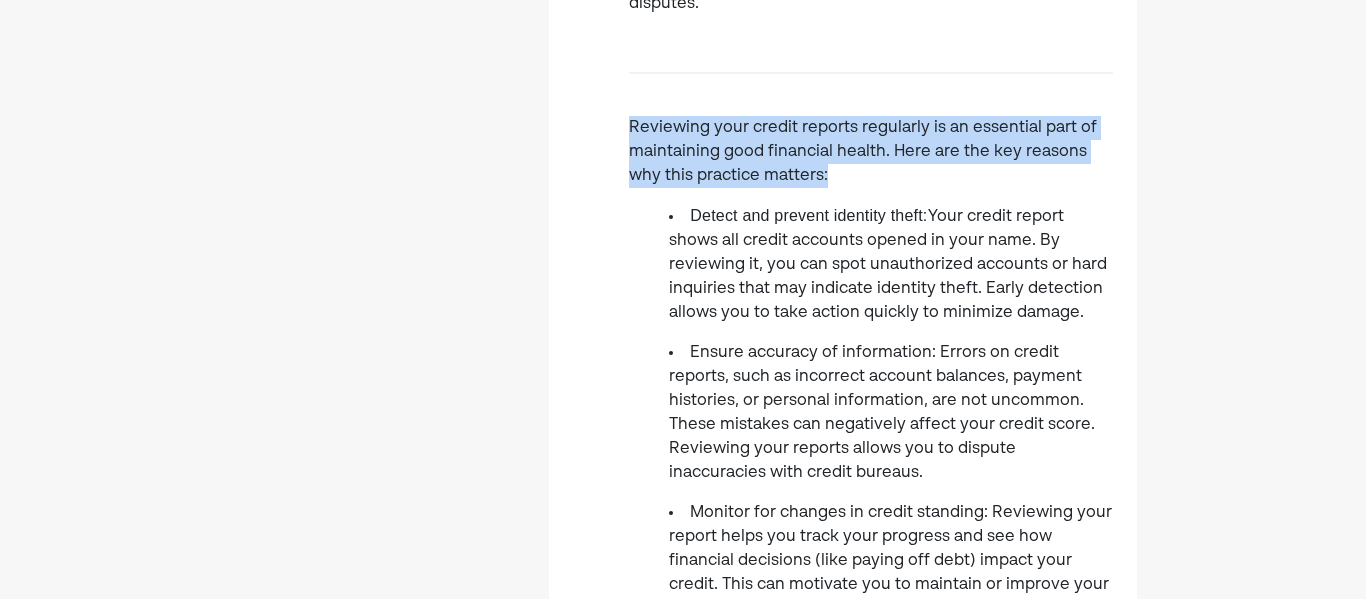 click on "Detect and prevent identity theft:" at bounding box center (808, 215) 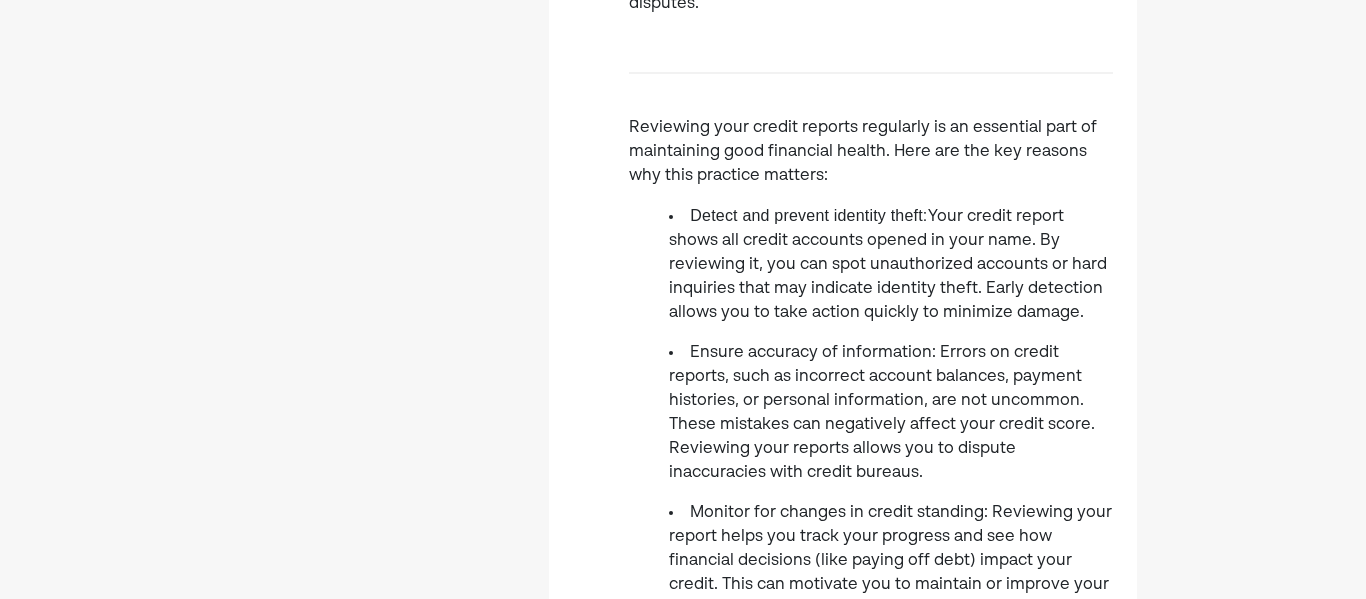 click on "Detect and prevent identity theft:" at bounding box center (808, 215) 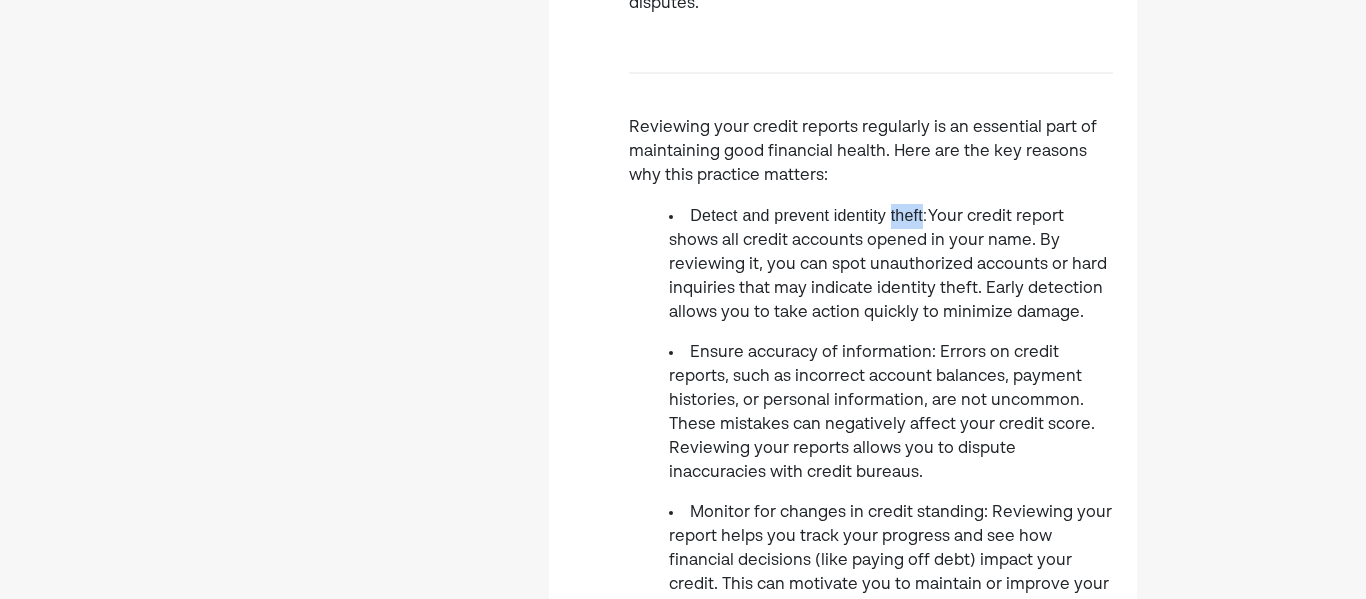 click on "Detect and prevent identity theft:" at bounding box center [808, 215] 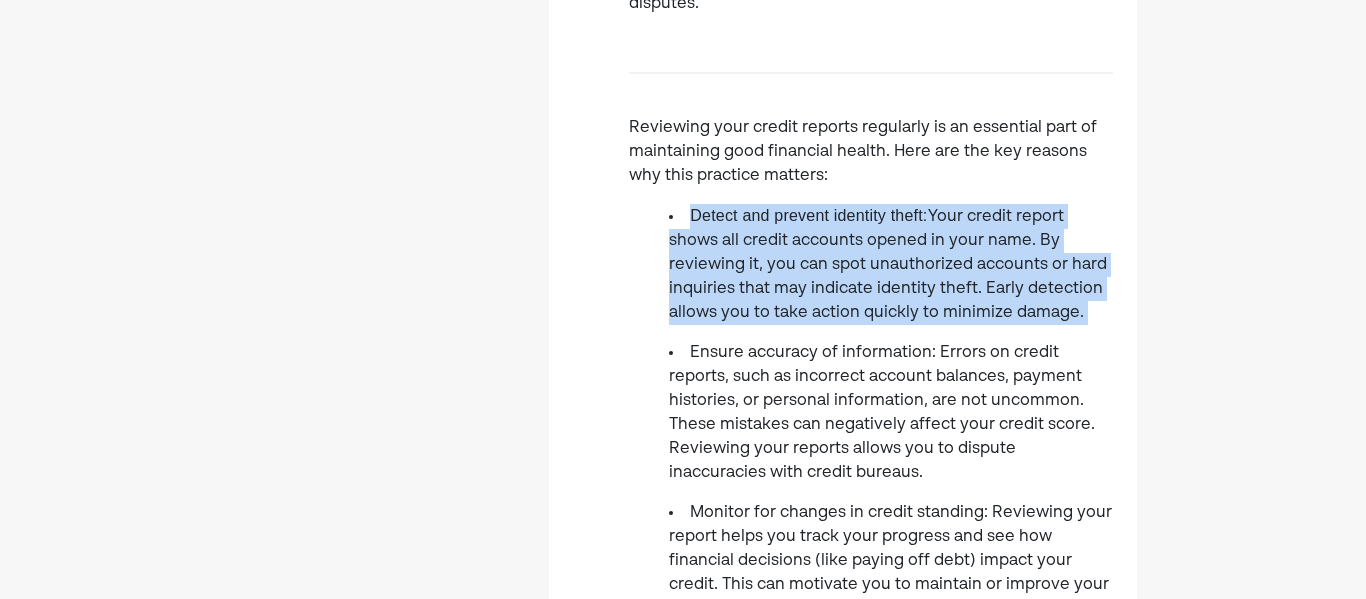 click on "Detect and prevent identity theft:  Your credit report shows all credit accounts opened in your name. By reviewing it, you can spot unauthorized accounts or hard inquiries that may indicate identity theft. Early detection allows you to take action quickly to minimize damage." at bounding box center (891, 264) 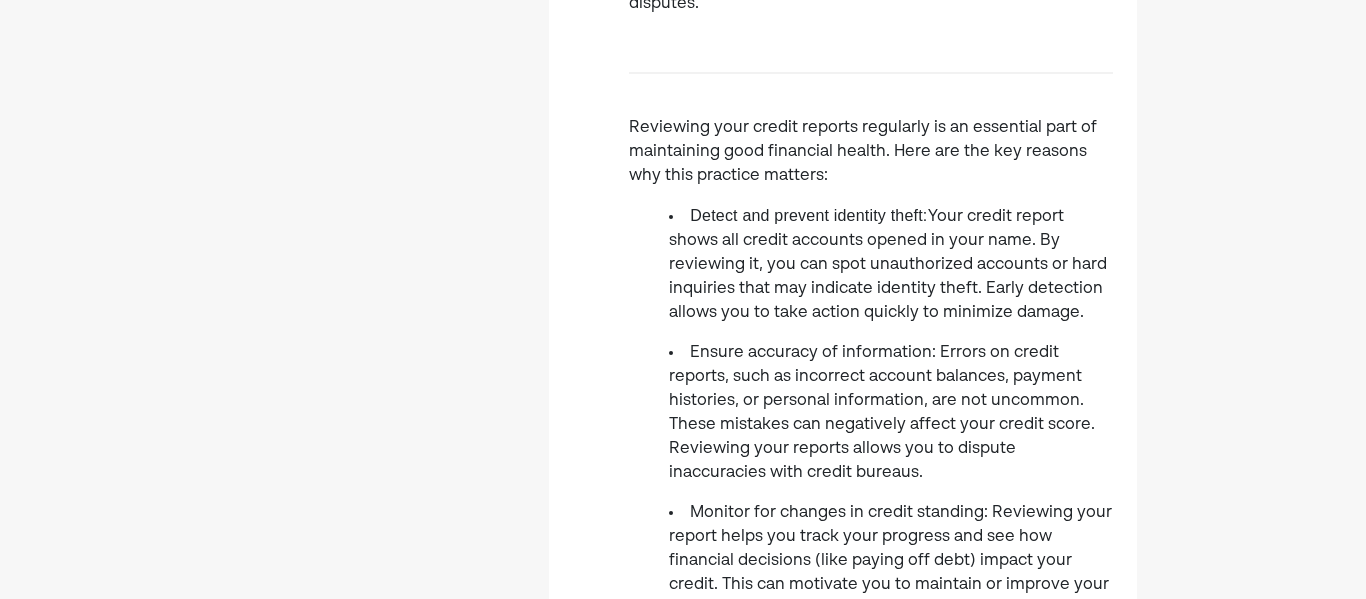 click on "Detect and prevent identity theft:  Your credit report shows all credit accounts opened in your name. By reviewing it, you can spot unauthorized accounts or hard inquiries that may indicate identity theft. Early detection allows you to take action quickly to minimize damage." at bounding box center (891, 264) 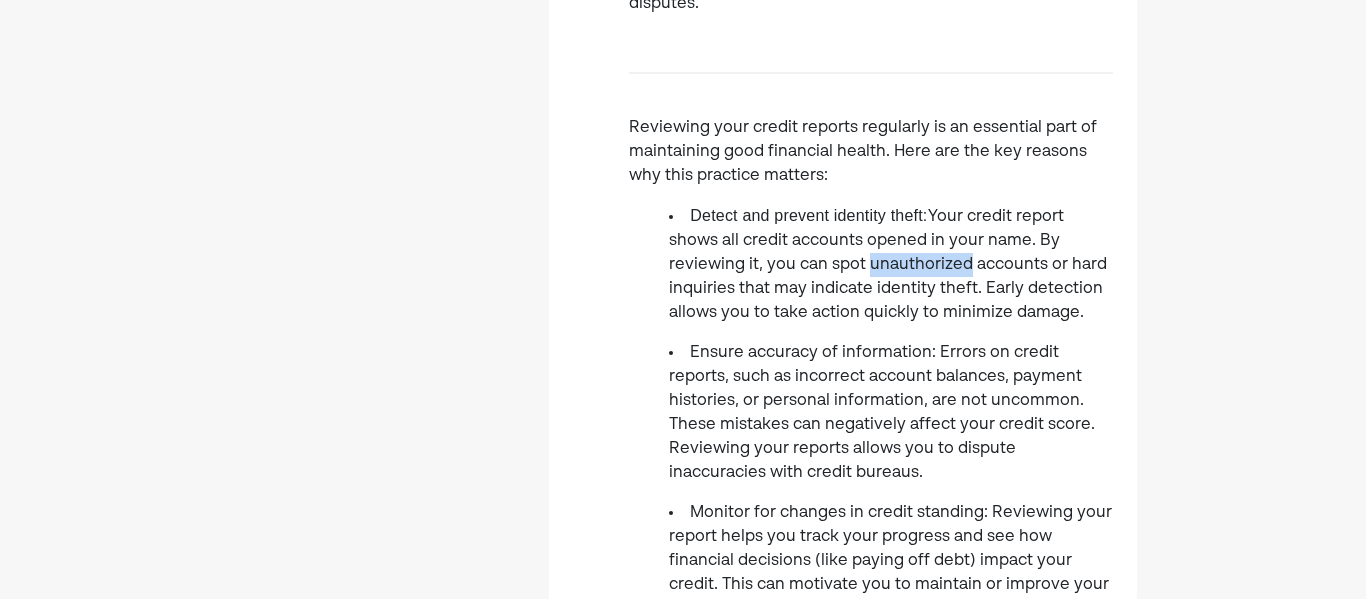 click on "Detect and prevent identity theft:  Your credit report shows all credit accounts opened in your name. By reviewing it, you can spot unauthorized accounts or hard inquiries that may indicate identity theft. Early detection allows you to take action quickly to minimize damage." at bounding box center [891, 264] 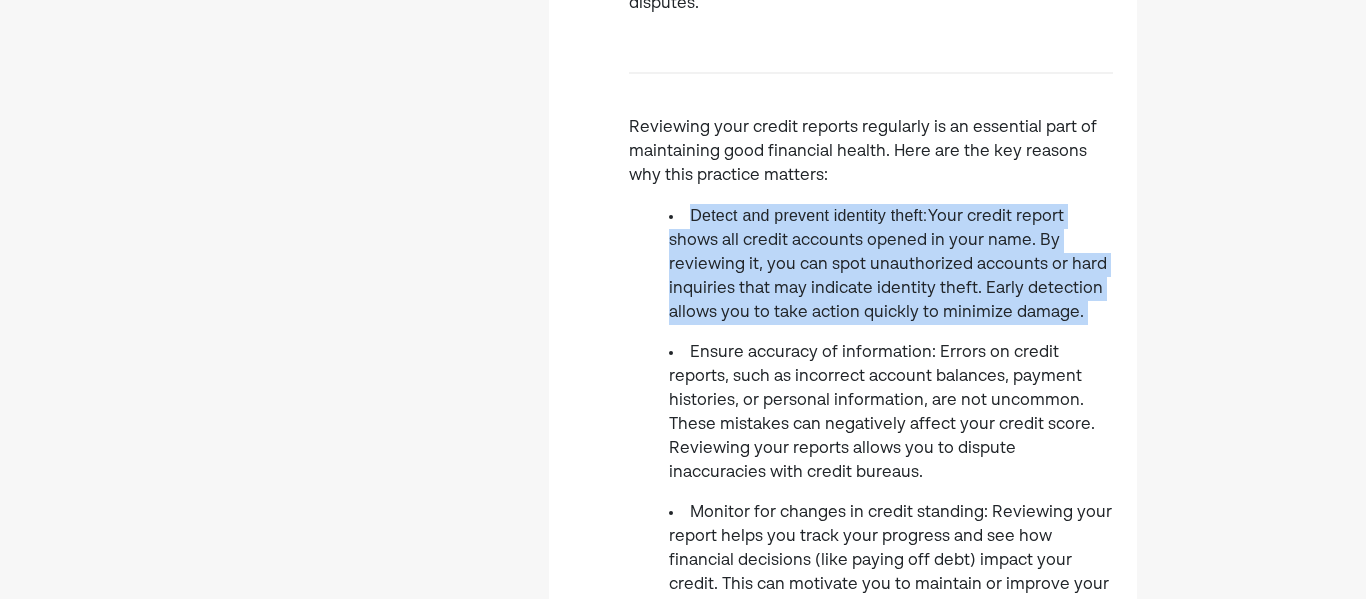 click on "Checking your credit report lets you see if errors are dragging your score down. Your credit score not only affects  your ability to get credit cards and loans, but also renting an apartment and sometimes getting an insurance policy.  Basically, it impacts a huge chunk of day-to-day life. Having a good credit score can make a big difference in terms of how much you pay for these basic needs throughout your life. Looking over your credit report helps you understand what lenders see when you apply for credit.  Fixing mistakes or addressing issues can improve your credit score over time. Request your credit reports from the 3 major bureaus (TransUnion, Equifax, Experian) through [DOMAIN_NAME]. Yes this website sounds fake, but it is mandated by the government. Credit reports lay out your credit history, including all lines of credit, late payments, and applications for new credit. Detect and prevent identity theft:" at bounding box center (871, 169) 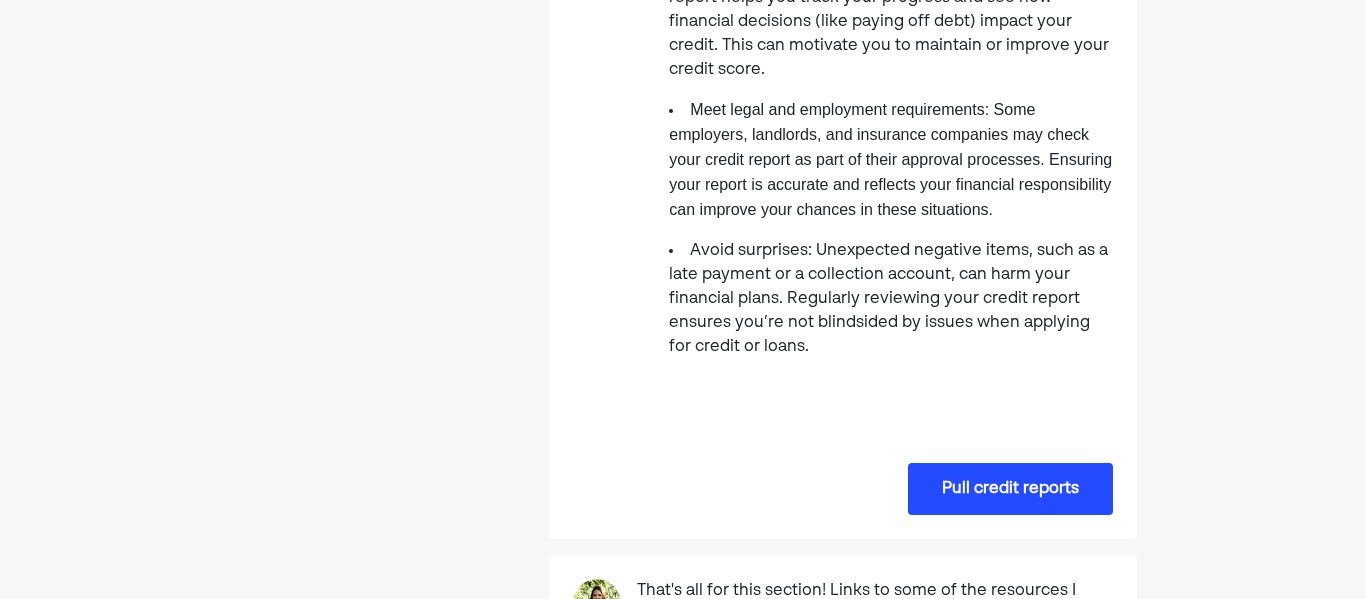 scroll, scrollTop: 1424, scrollLeft: 0, axis: vertical 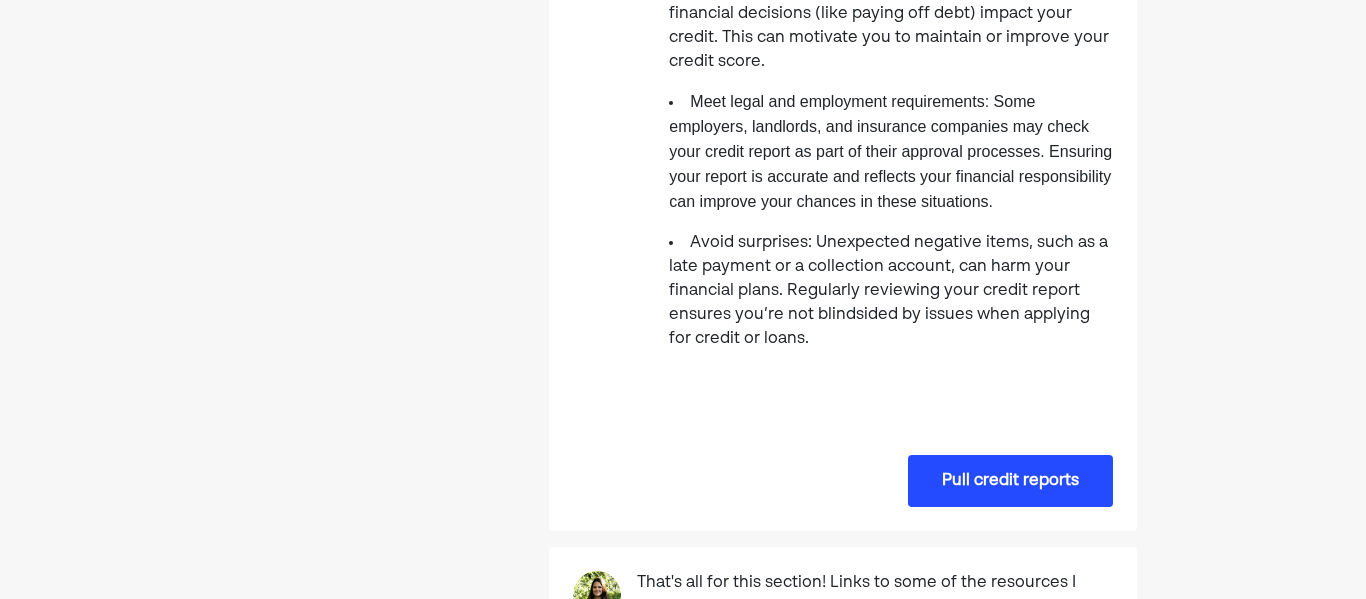 click on "Avoid surprises: Unexpected negative items, such as a late payment or a collection account, can harm your financial plans. Regularly reviewing your credit report ensures you’re not blindsided by issues when applying for credit or loans." at bounding box center (891, 291) 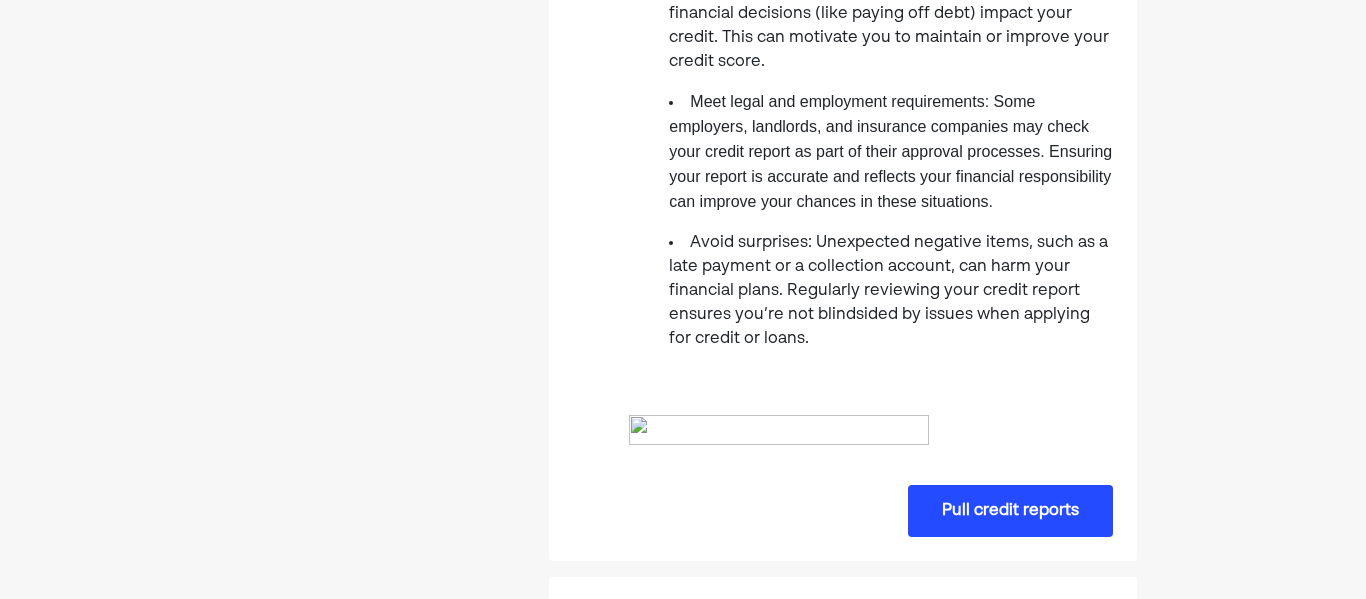 click on "Avoid surprises: Unexpected negative items, such as a late payment or a collection account, can harm your financial plans. Regularly reviewing your credit report ensures you’re not blindsided by issues when applying for credit or loans." at bounding box center [891, 291] 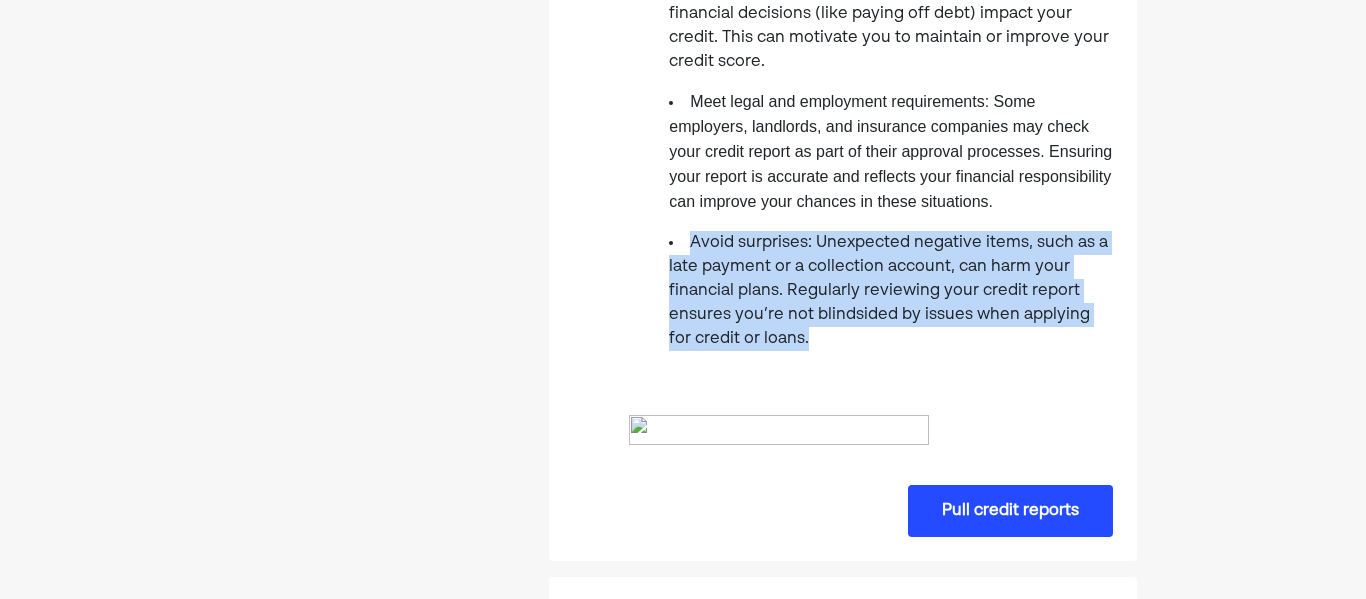 click on "Checking your credit report lets you see if errors are dragging your score down. Your credit score not only affects  your ability to get credit cards and loans, but also renting an apartment and sometimes getting an insurance policy.  Basically, it impacts a huge chunk of day-to-day life. Having a good credit score can make a big difference in terms of how much you pay for these basic needs throughout your life. Looking over your credit report helps you understand what lenders see when you apply for credit.  Fixing mistakes or addressing issues can improve your credit score over time. Request your credit reports from the 3 major bureaus (TransUnion, Equifax, Experian) through [DOMAIN_NAME]. Yes this website sounds fake, but it is mandated by the government. Credit reports lay out your credit history, including all lines of credit, late payments, and applications for new credit. Detect and prevent identity theft:" at bounding box center [871, -339] 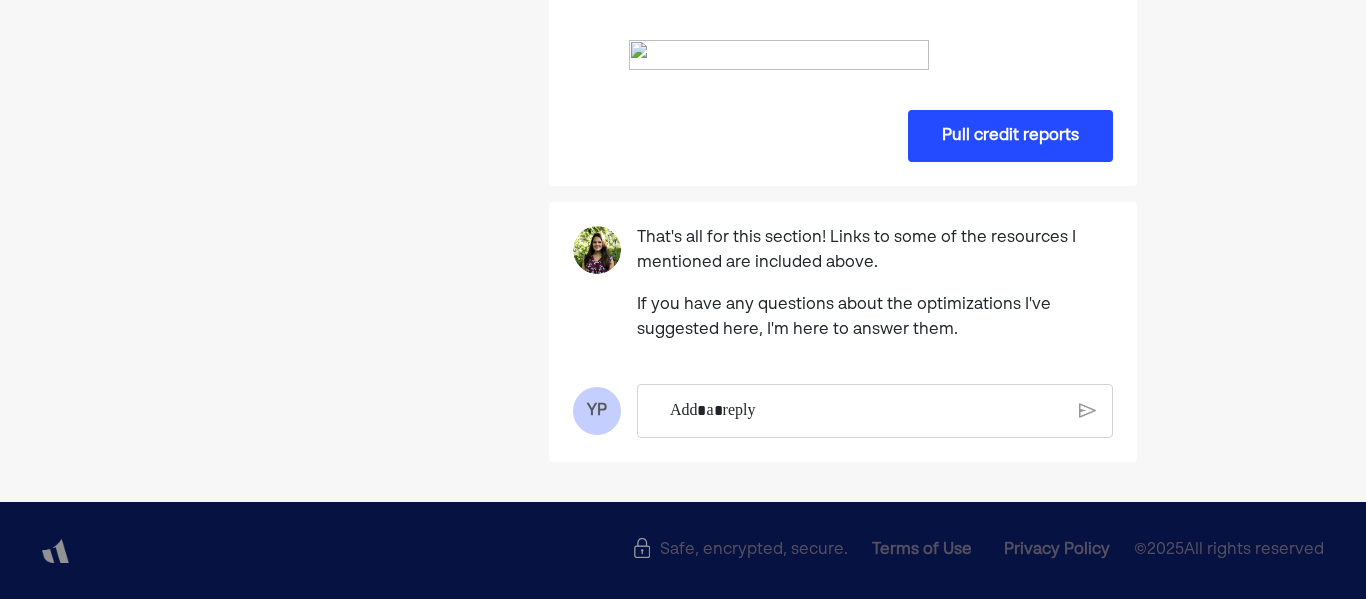 scroll, scrollTop: 1842, scrollLeft: 0, axis: vertical 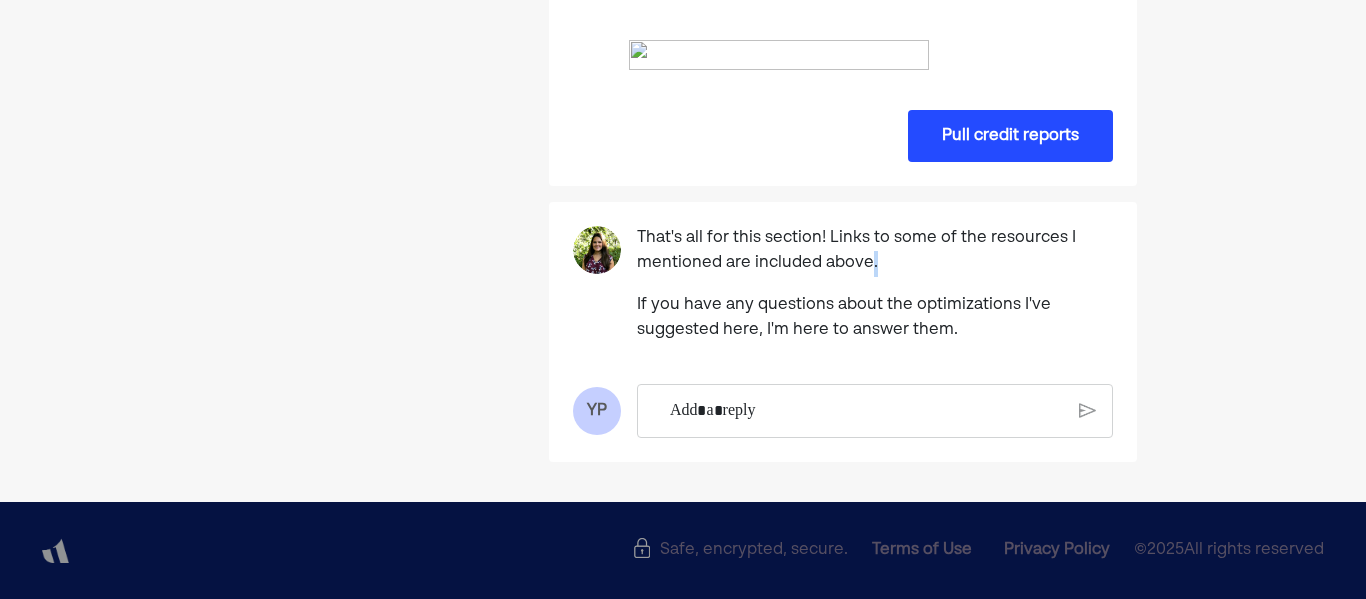 click on "That's all for this section! Links to some of the resources I mentioned are included above." at bounding box center [875, 251] 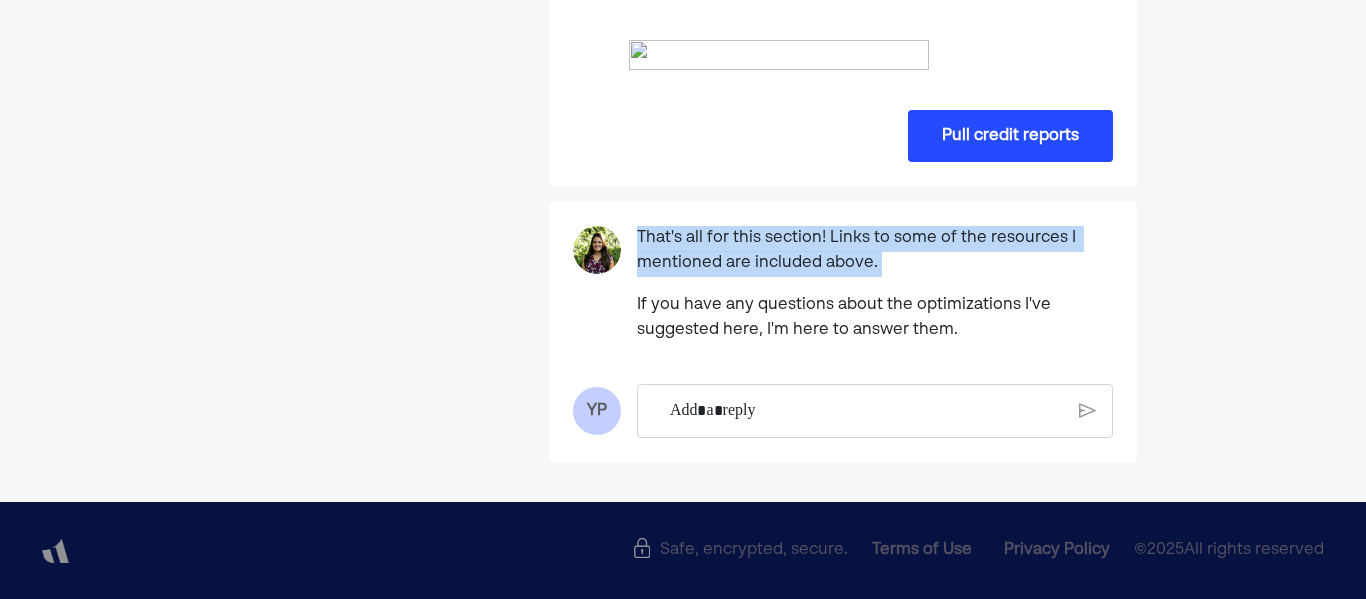 click on "That's all for this section! Links to some of the resources I mentioned are included above." at bounding box center (875, 251) 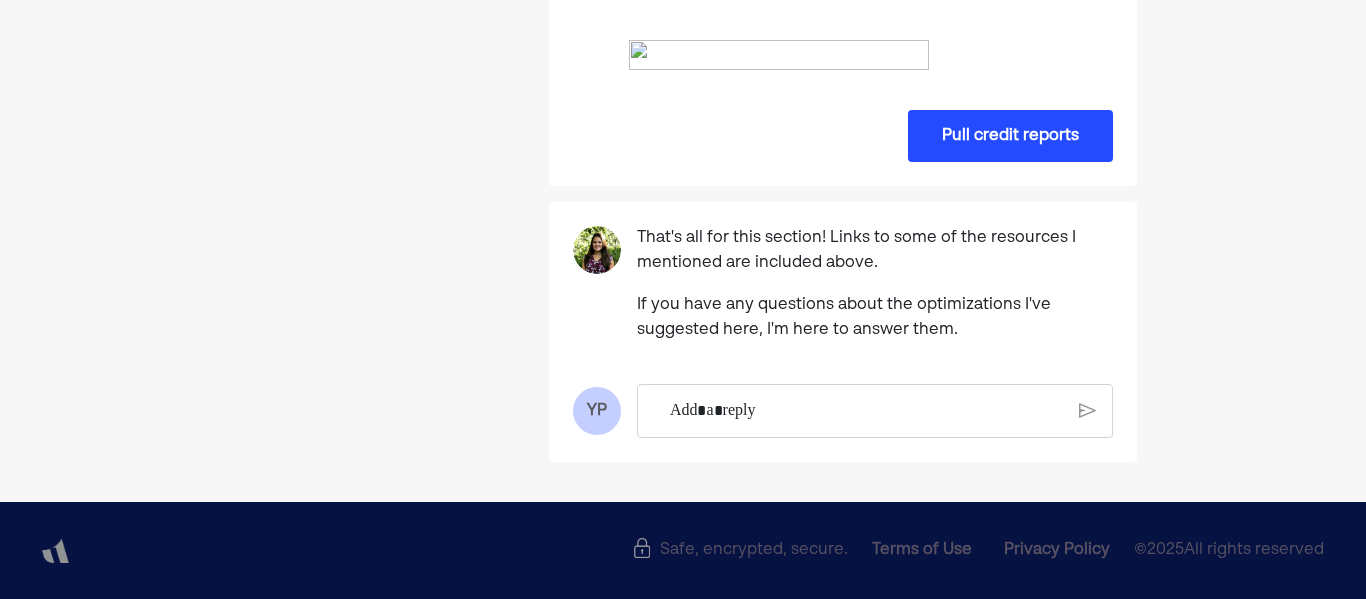click on "Pull credit reports" at bounding box center (1010, 136) 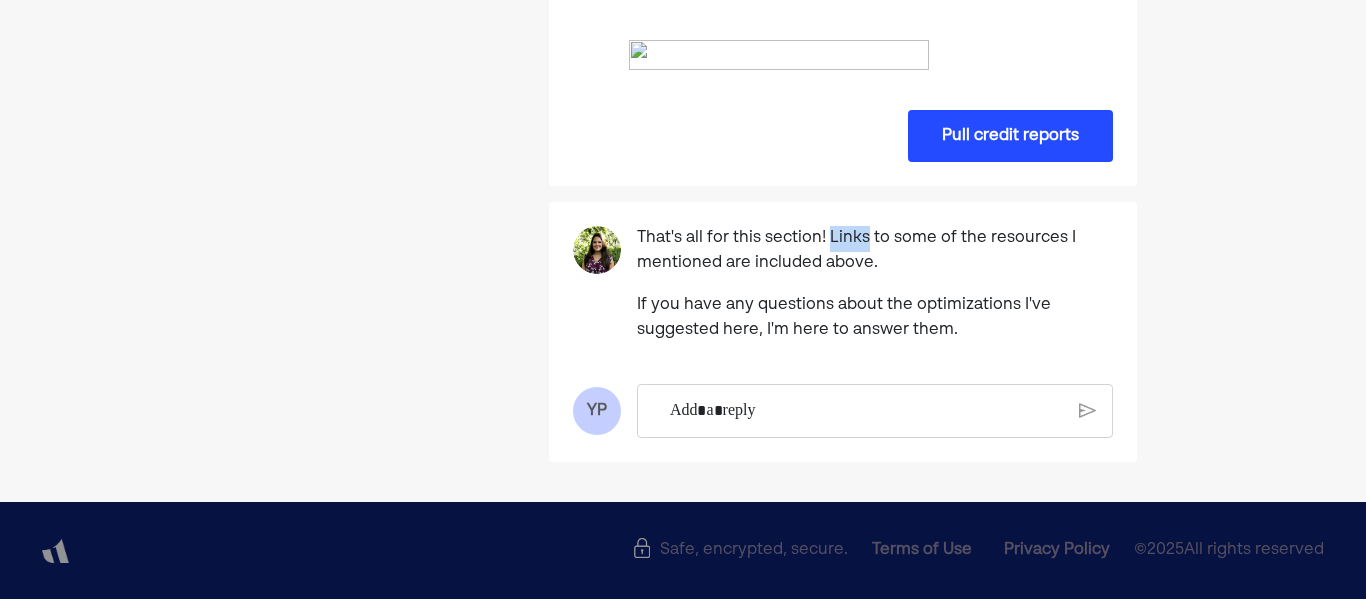 click on "That's all for this section! Links to some of the resources I mentioned are included above." at bounding box center (875, 251) 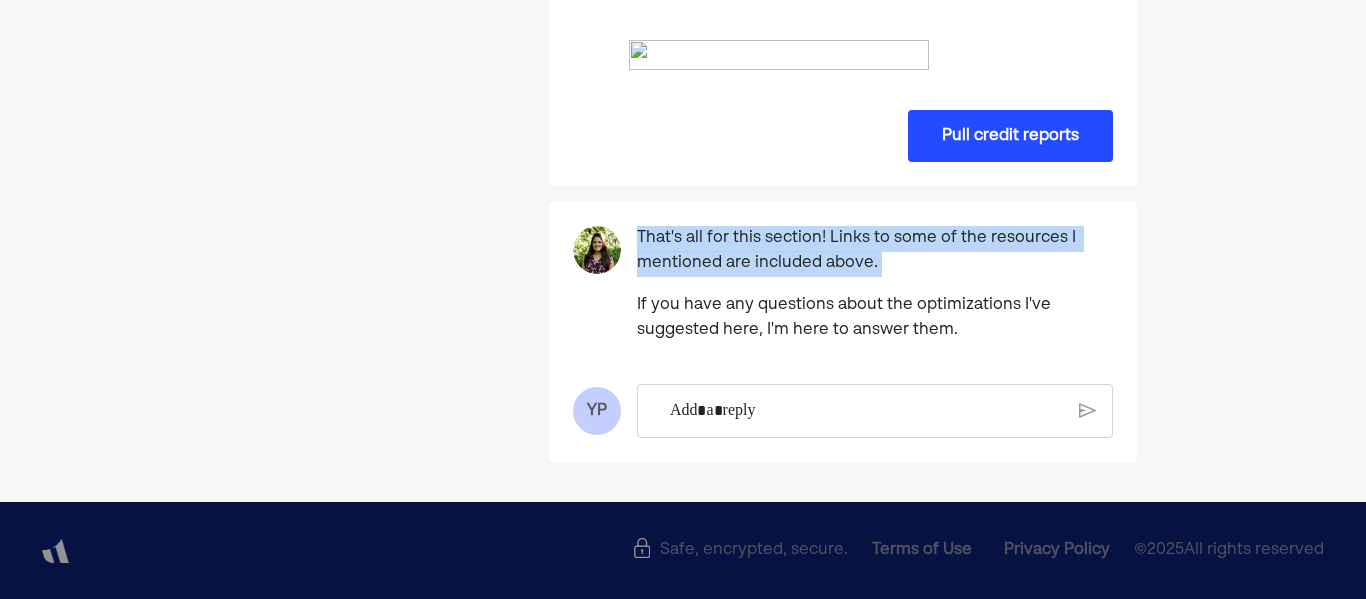 click on "If you have any questions about the optimizations I've suggested here, I'm here to answer them." at bounding box center [875, 318] 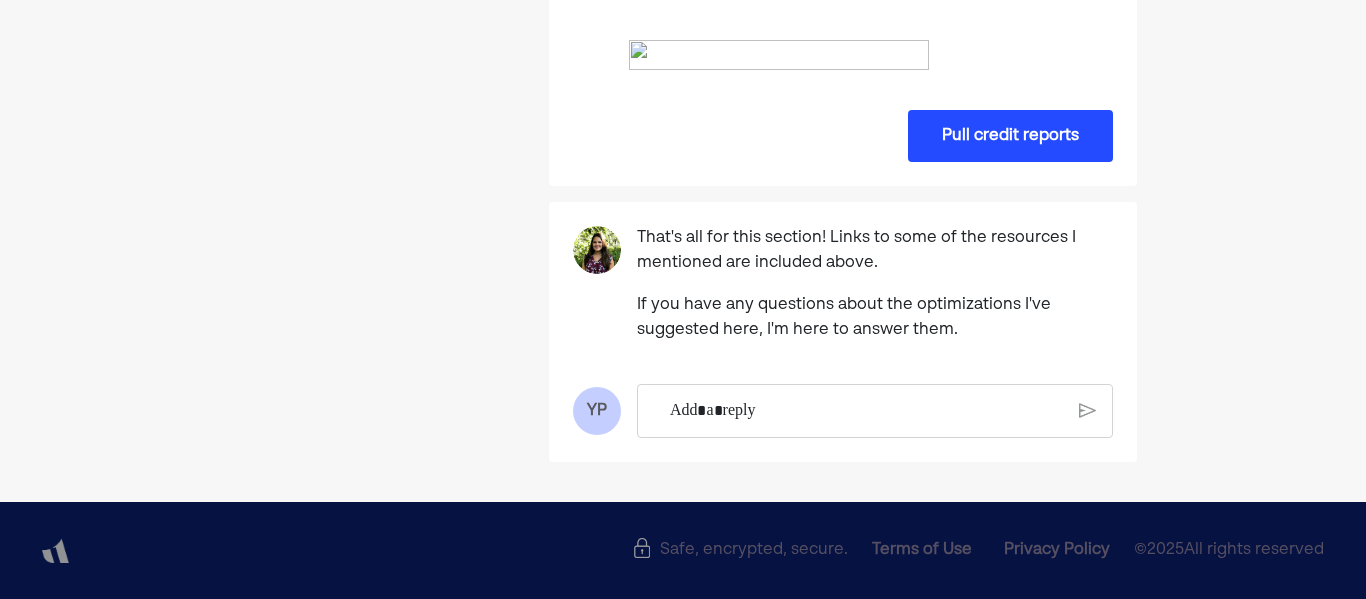 click on "If you have any questions about the optimizations I've suggested here, I'm here to answer them." at bounding box center [875, 318] 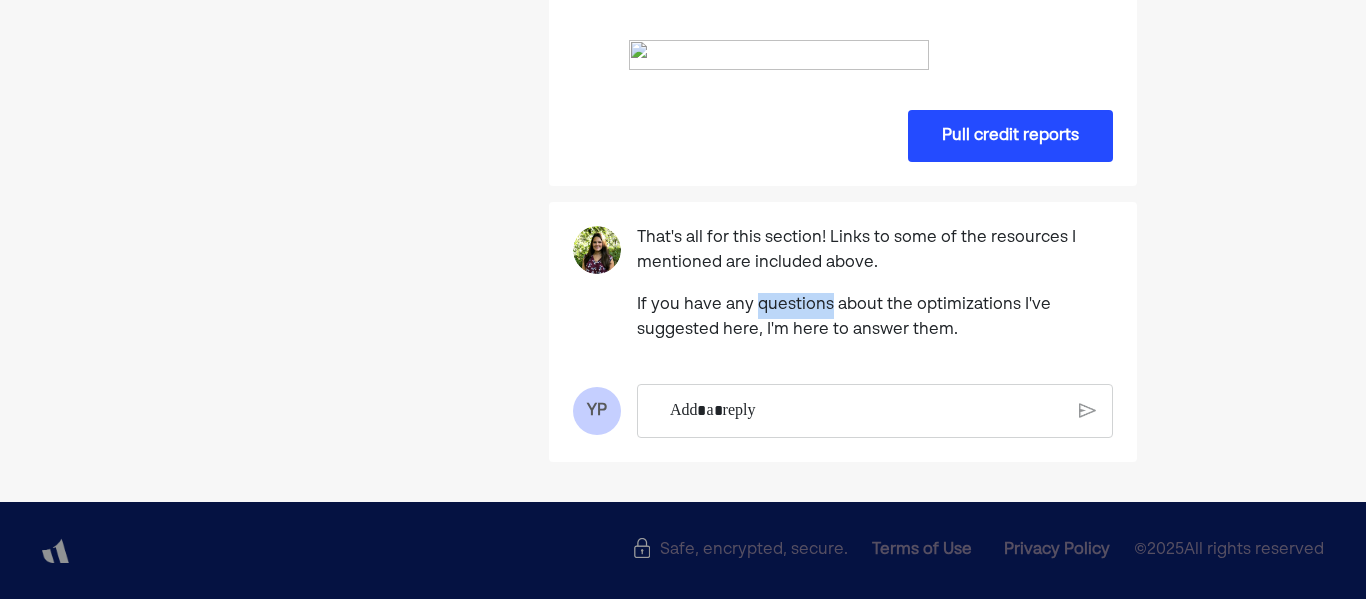 click on "If you have any questions about the optimizations I've suggested here, I'm here to answer them." at bounding box center [875, 318] 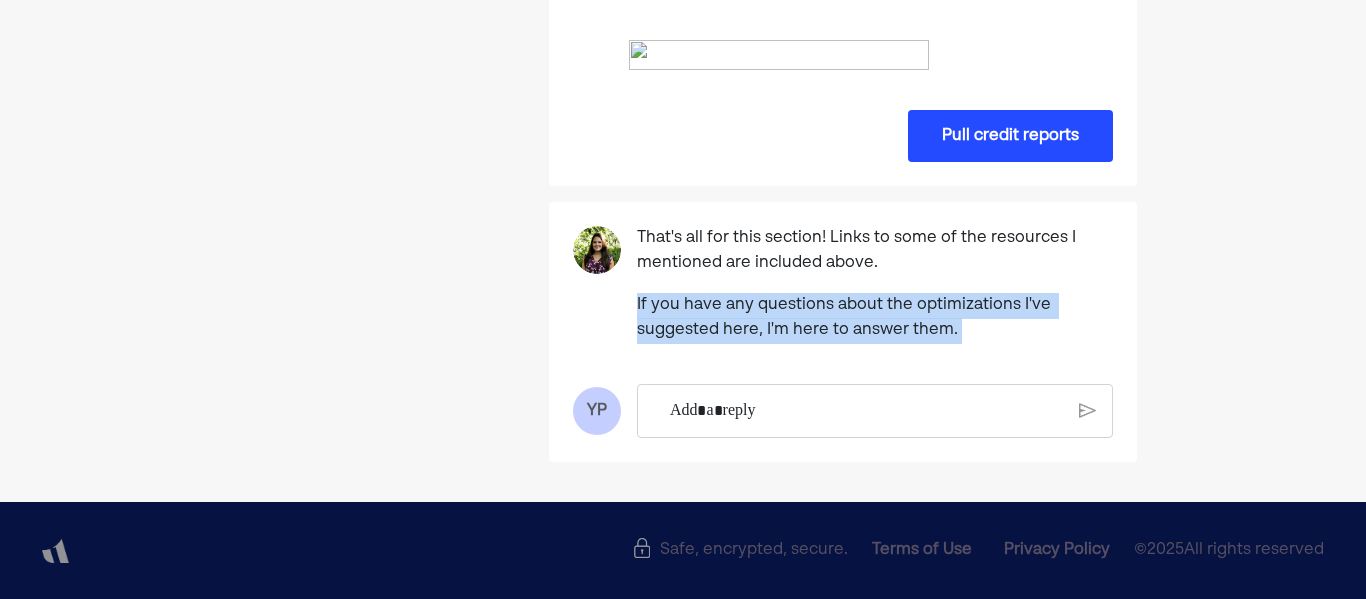 click on "If you have any questions about the optimizations I've suggested here, I'm here to answer them." at bounding box center (875, 318) 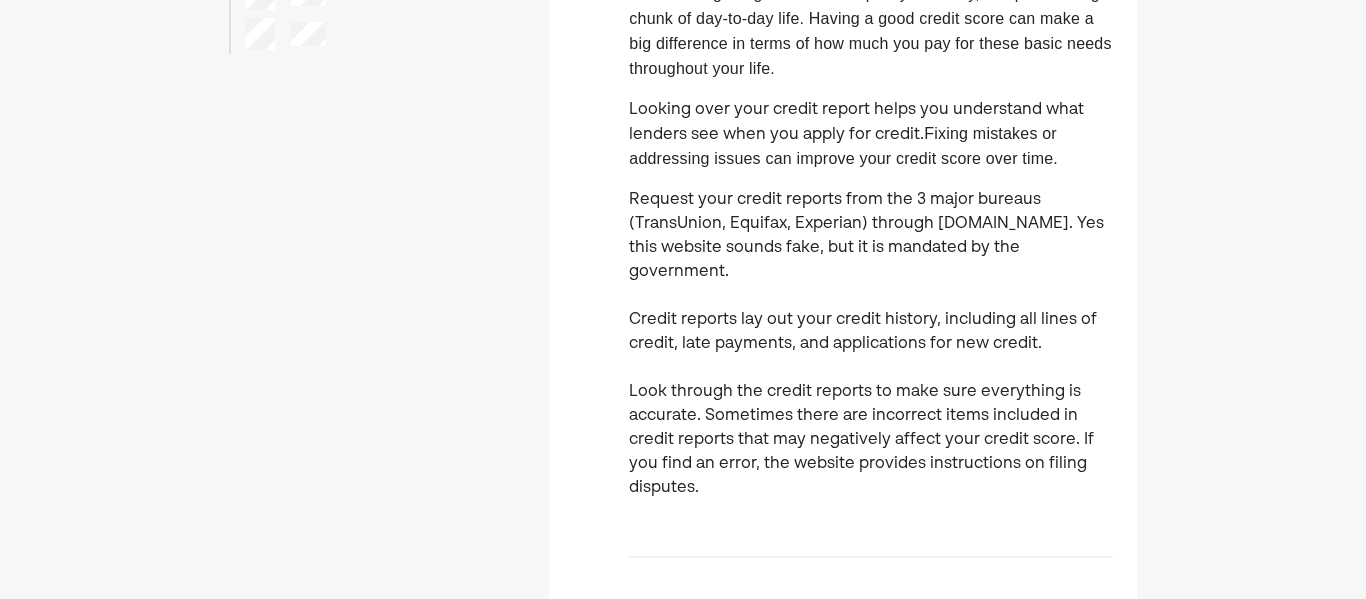 scroll, scrollTop: 0, scrollLeft: 0, axis: both 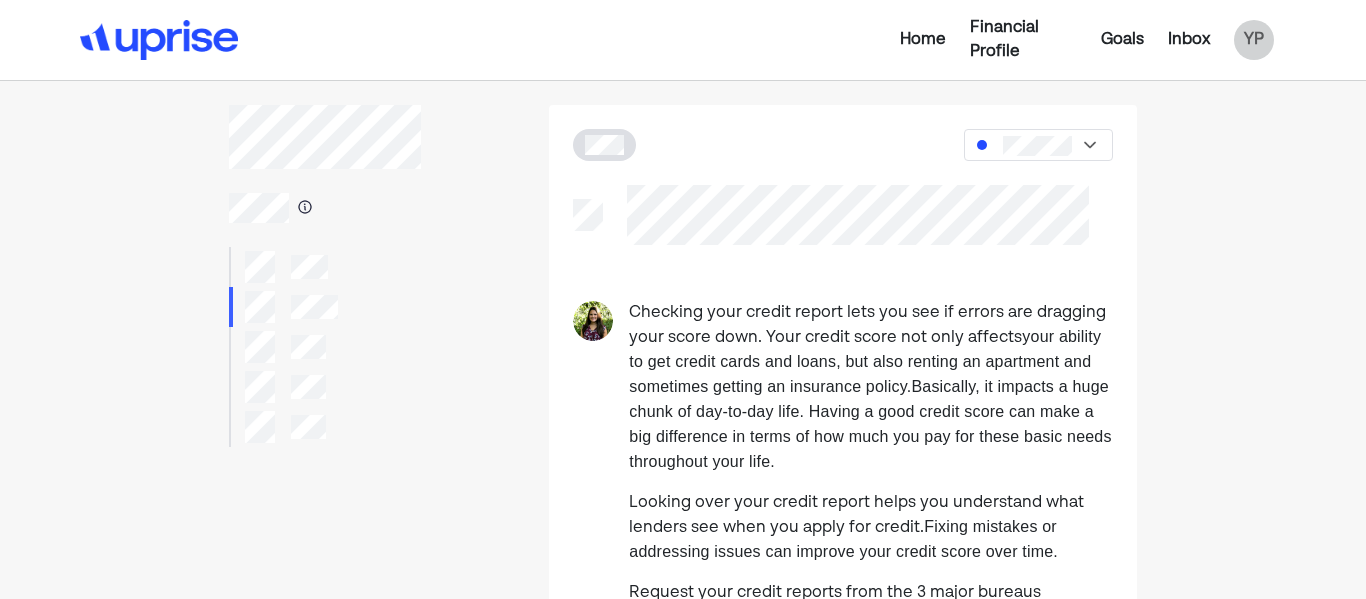 click on "Basically, it impacts a huge chunk of day-to-day life. Having a good credit score can make a big difference in terms of how much you pay for these basic needs throughout your life." at bounding box center [870, 424] 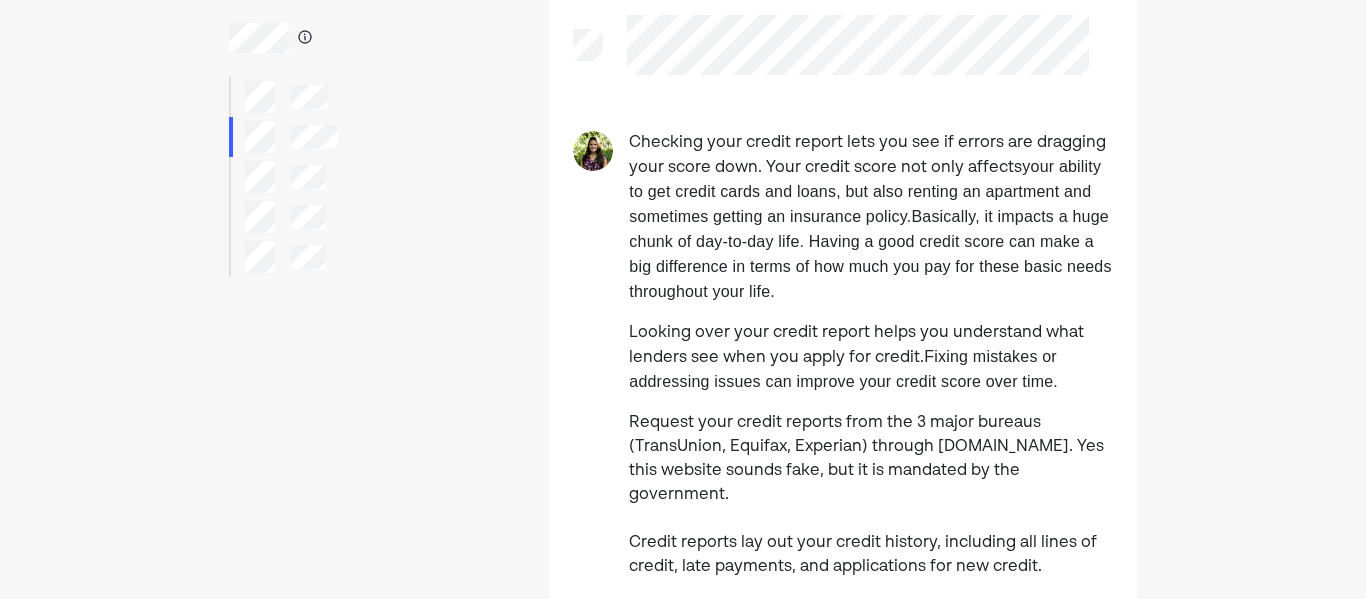 scroll, scrollTop: 0, scrollLeft: 0, axis: both 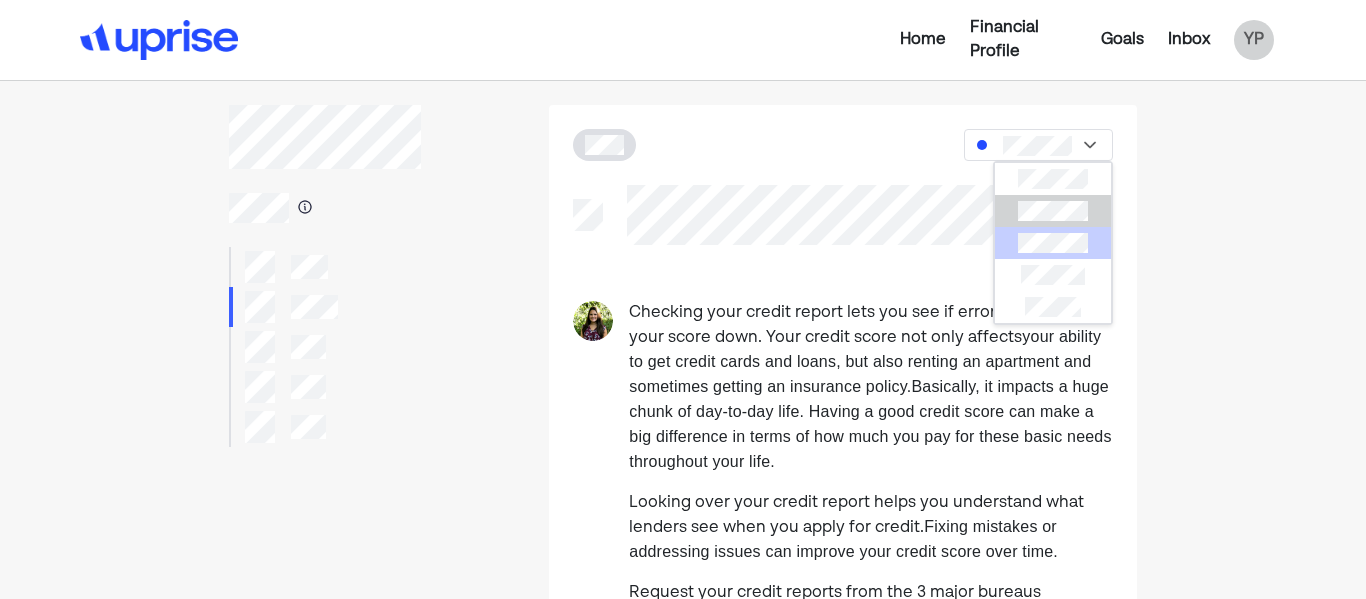 click at bounding box center [1053, 243] 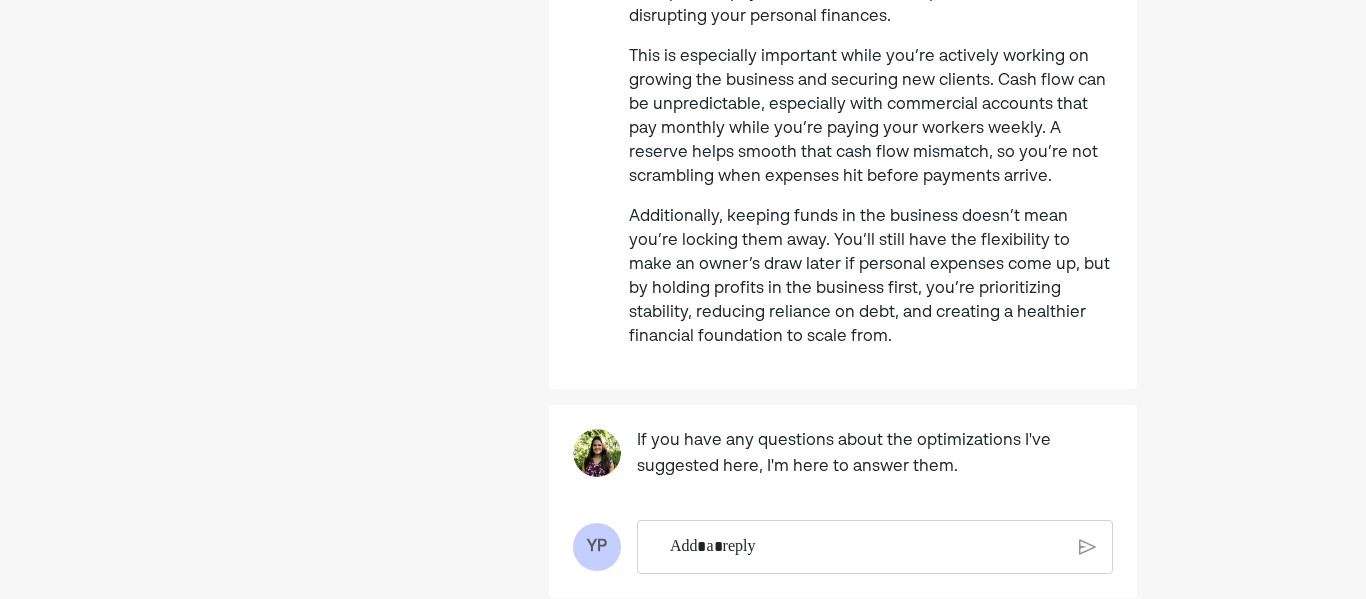 scroll, scrollTop: 515, scrollLeft: 0, axis: vertical 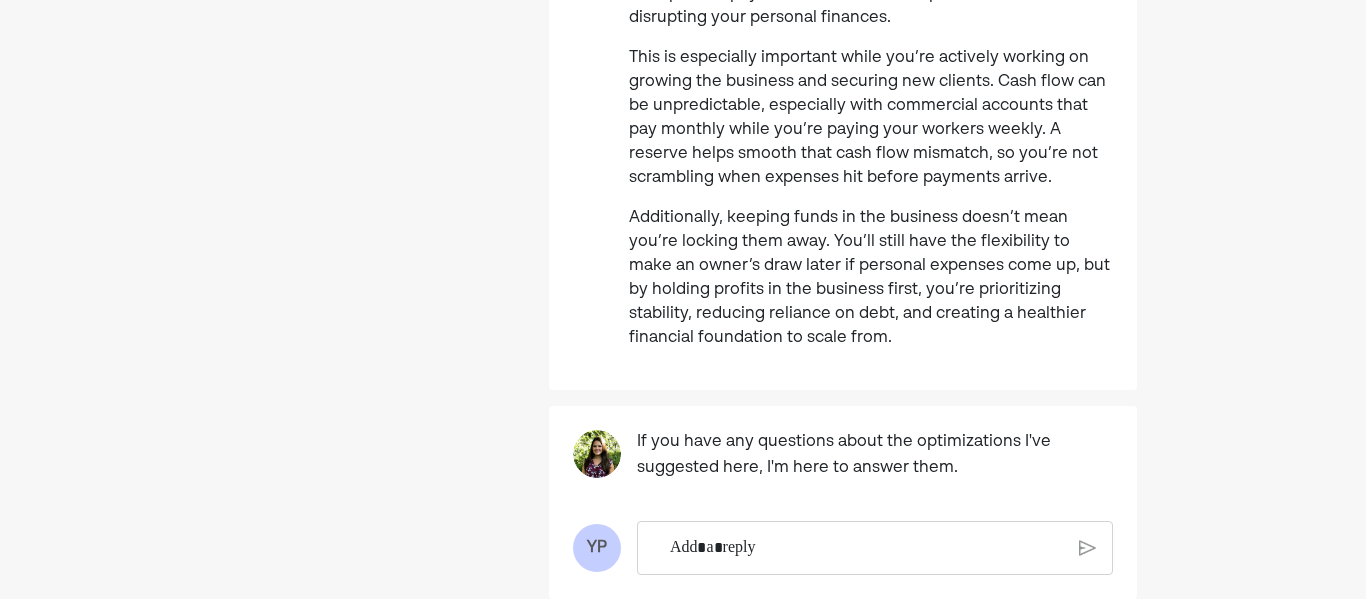 click on "Additionally, keeping funds in the business doesn’t mean you’re locking them away. You’ll still have the flexibility to make an owner’s draw later if personal expenses come up, but by holding profits in the business first, you’re prioritizing stability, reducing reliance on debt, and creating a healthier financial foundation to scale from." at bounding box center (871, 278) 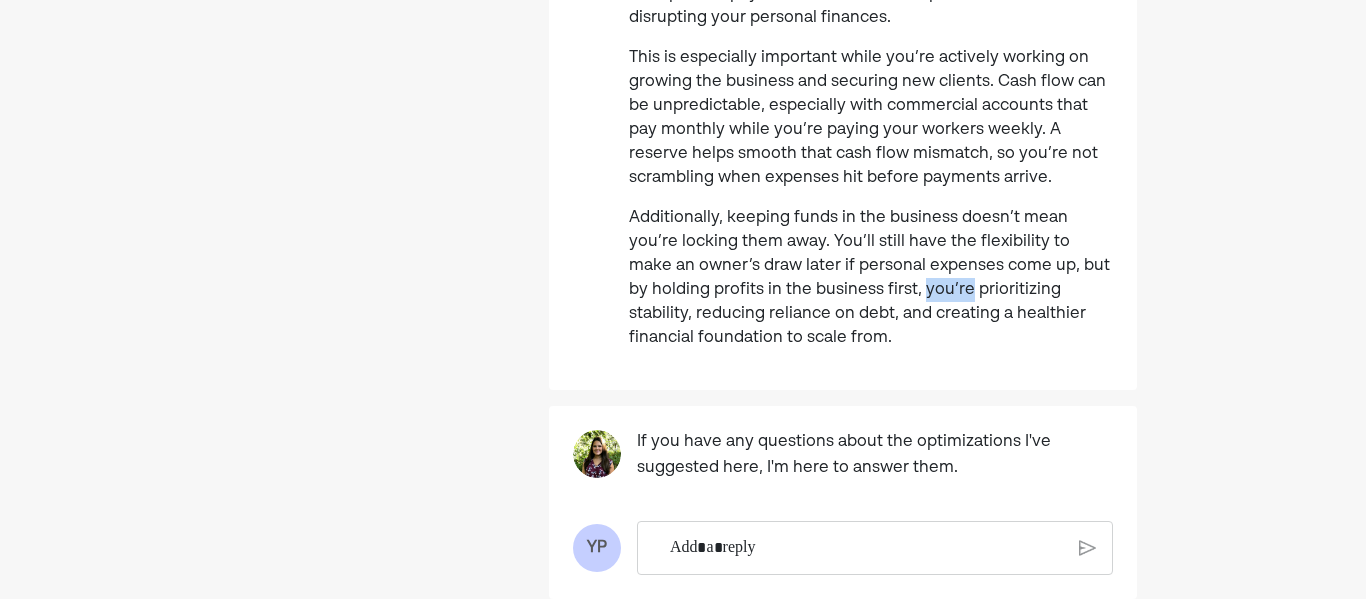 click on "Additionally, keeping funds in the business doesn’t mean you’re locking them away. You’ll still have the flexibility to make an owner’s draw later if personal expenses come up, but by holding profits in the business first, you’re prioritizing stability, reducing reliance on debt, and creating a healthier financial foundation to scale from." at bounding box center (871, 278) 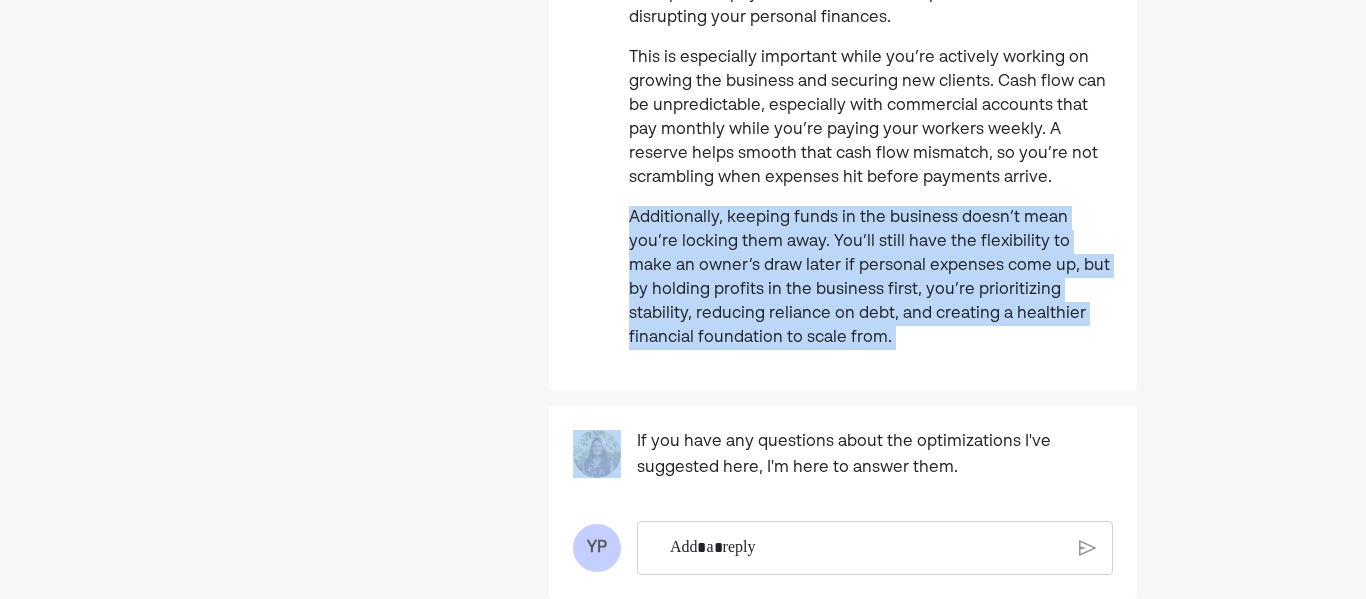 click on "Additionally, keeping funds in the business doesn’t mean you’re locking them away. You’ll still have the flexibility to make an owner’s draw later if personal expenses come up, but by holding profits in the business first, you’re prioritizing stability, reducing reliance on debt, and creating a healthier financial foundation to scale from." at bounding box center (871, 278) 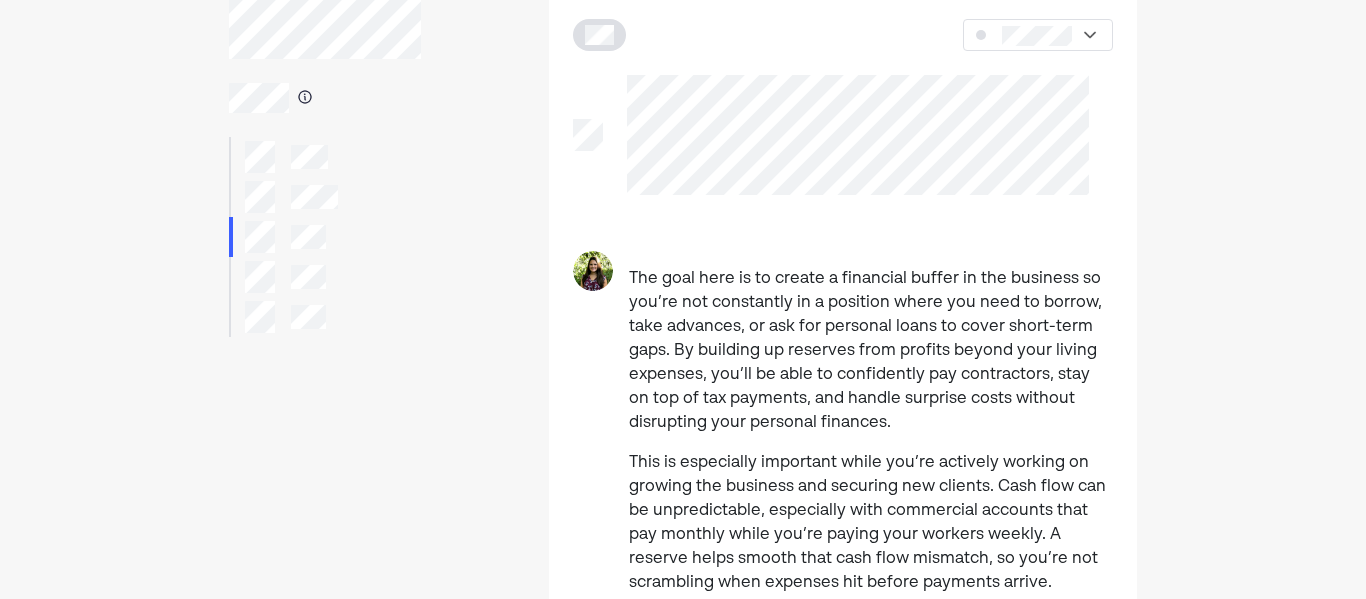 scroll, scrollTop: 0, scrollLeft: 0, axis: both 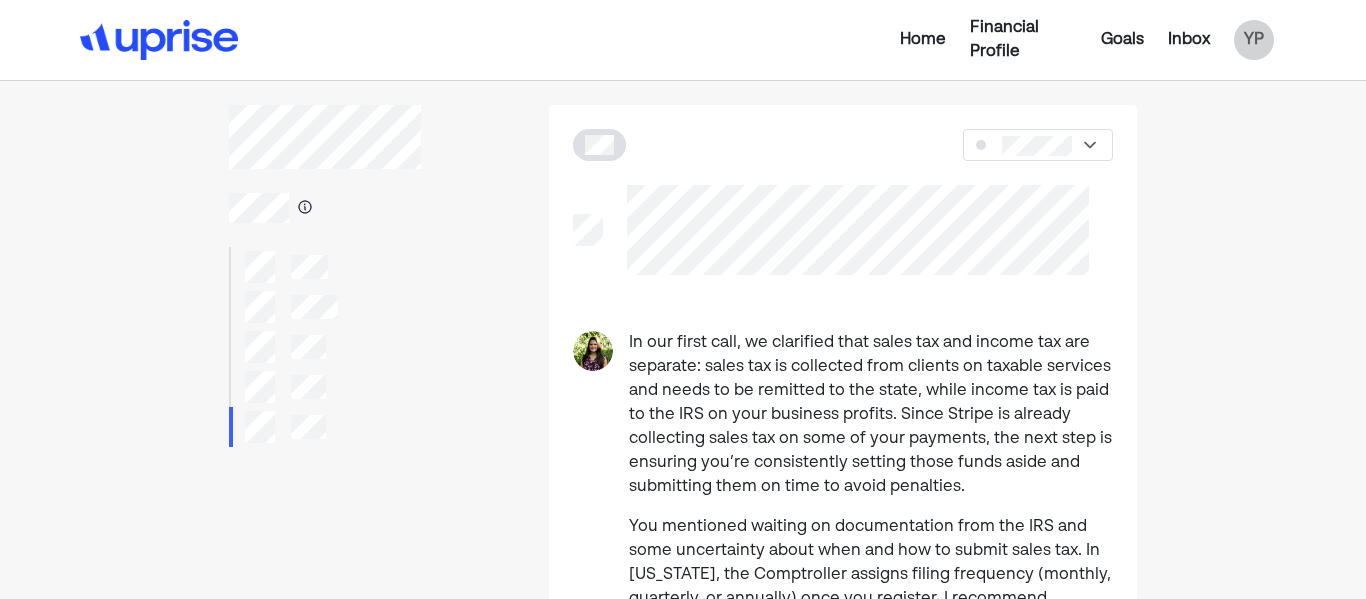 click on "Inbox" at bounding box center (1189, 40) 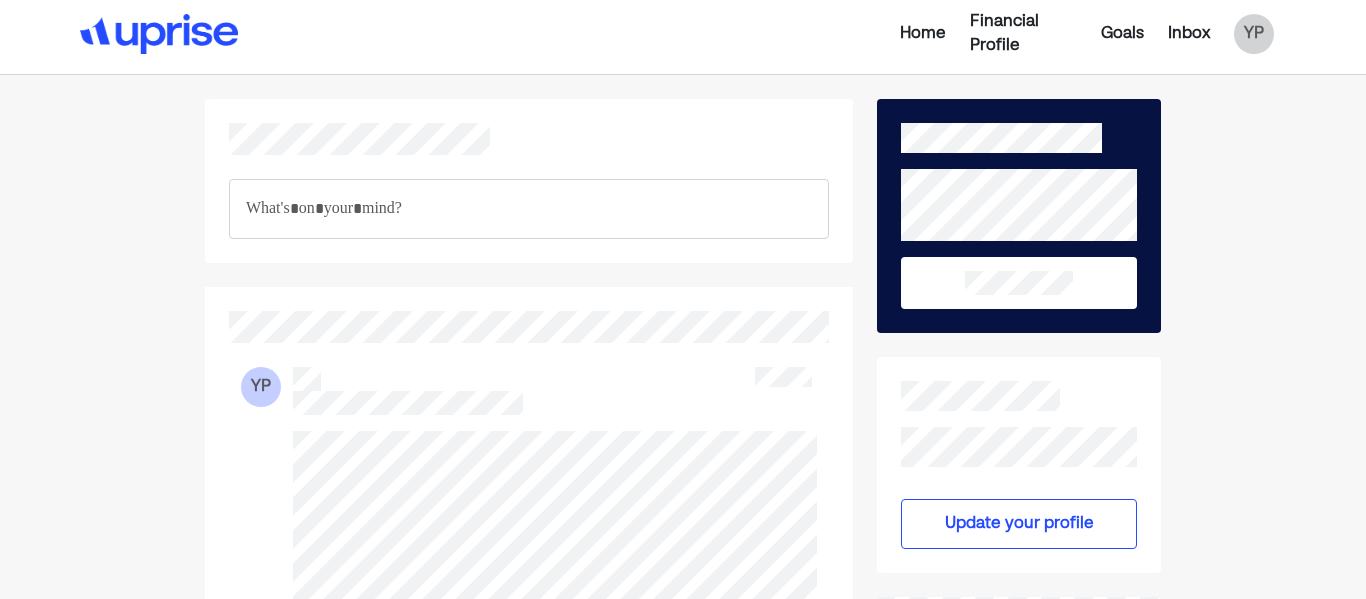 scroll, scrollTop: 0, scrollLeft: 0, axis: both 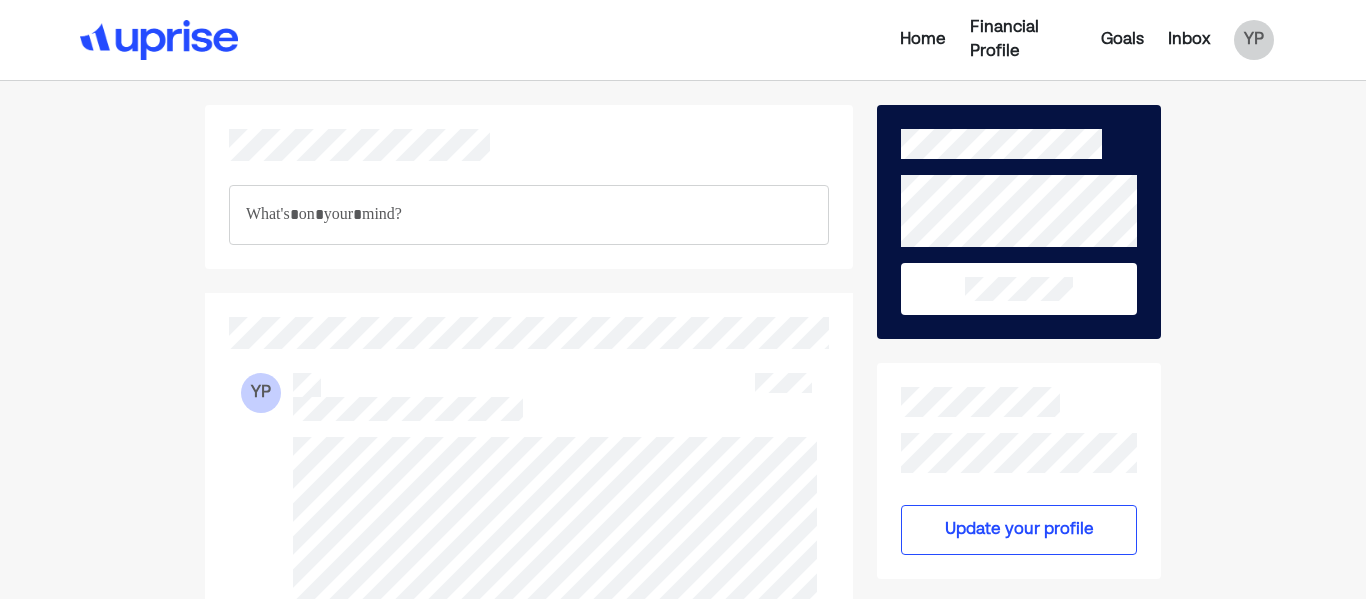 click on "Home" at bounding box center (923, 40) 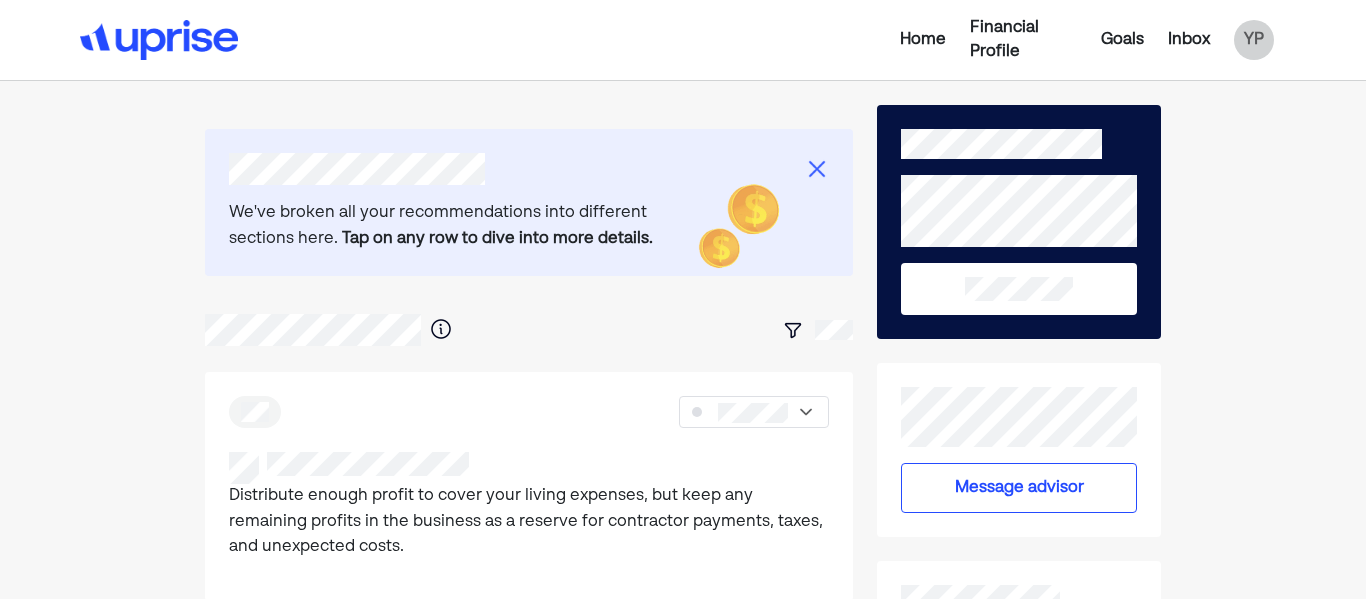 click on "We've broken all your recommendations into different sections here.   Tap on any row to dive into more details." at bounding box center [469, 226] 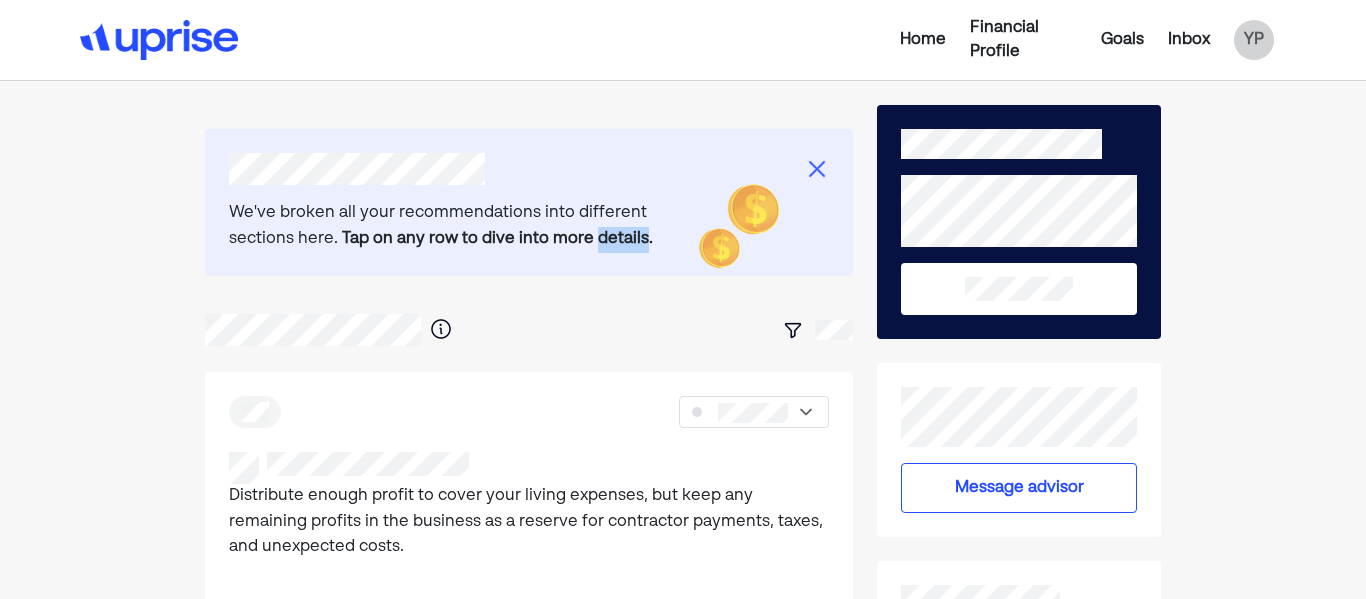click on "We've broken all your recommendations into different sections here.   Tap on any row to dive into more details." at bounding box center (469, 226) 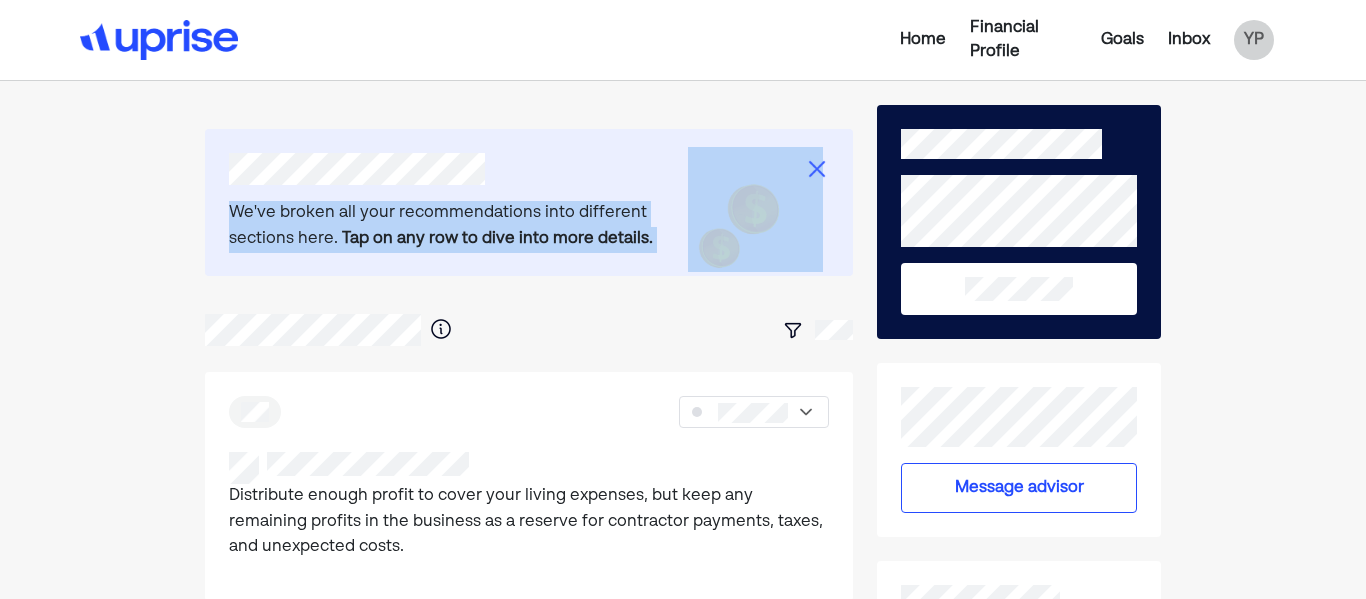 click at bounding box center [529, 330] 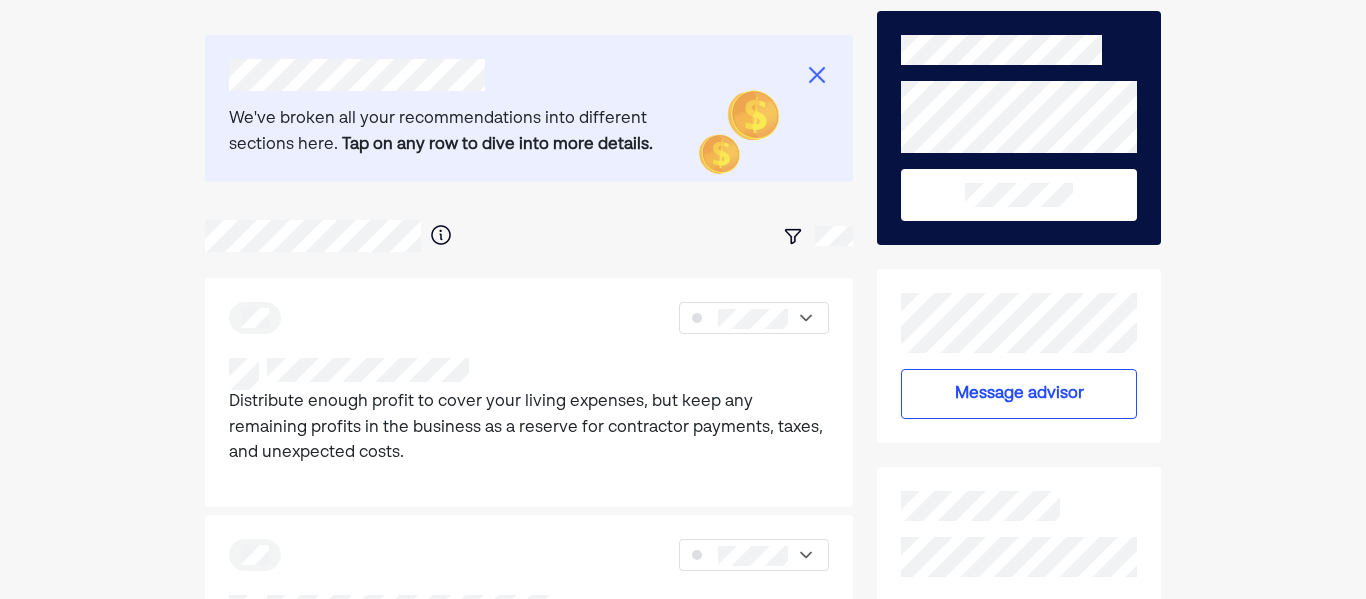 scroll, scrollTop: 0, scrollLeft: 0, axis: both 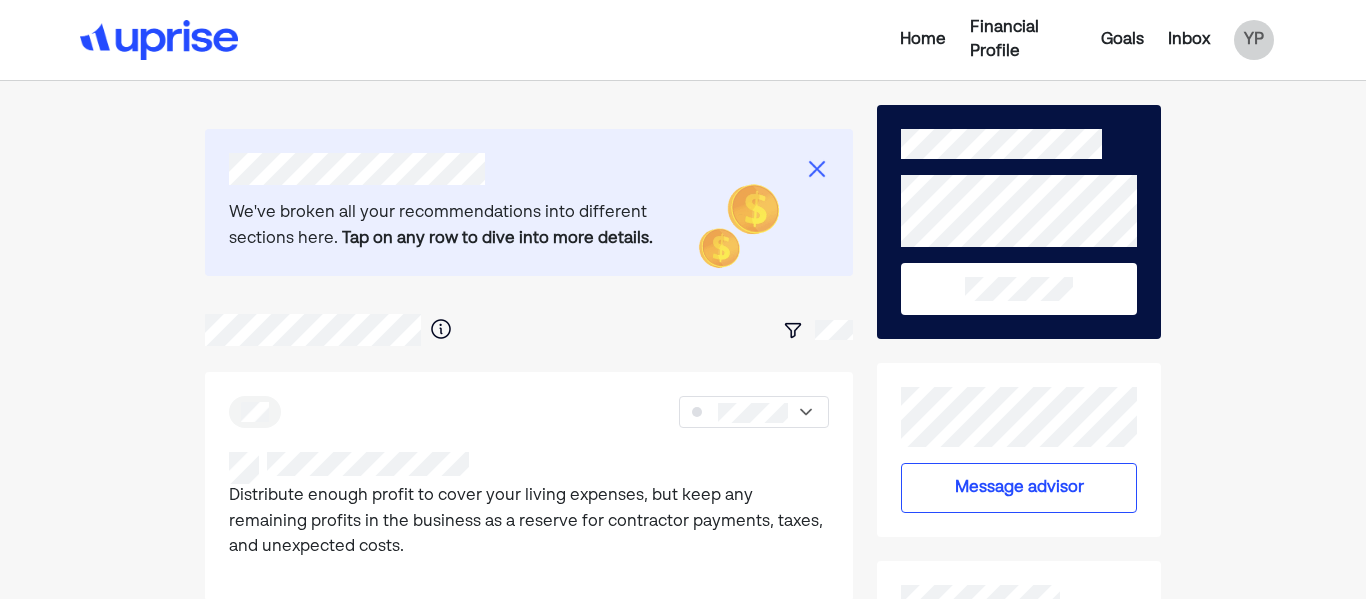 click on "Financial Profile" at bounding box center (1023, 40) 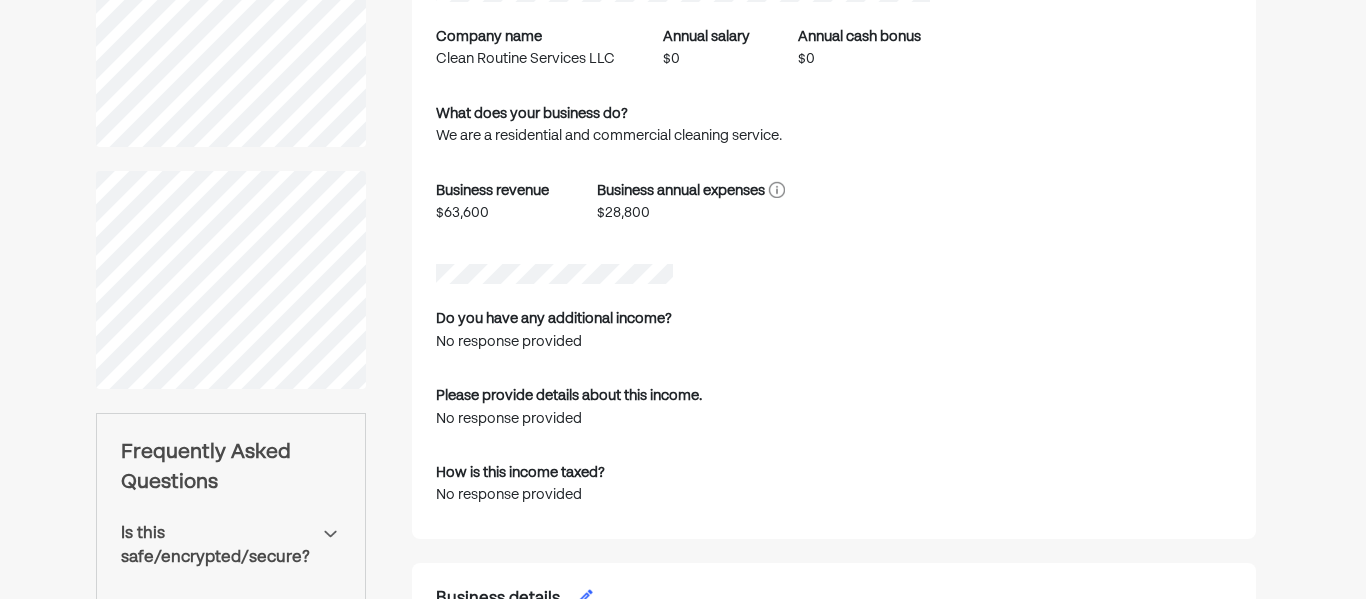 scroll, scrollTop: 0, scrollLeft: 0, axis: both 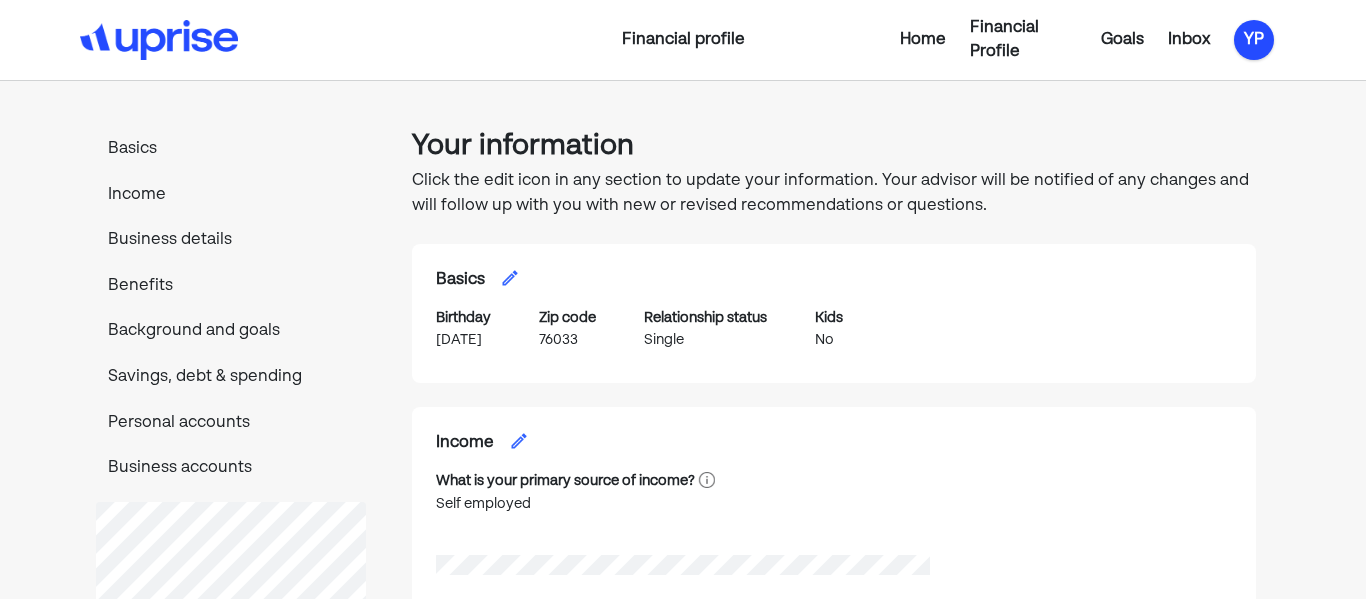 click on "YP" at bounding box center [1254, 40] 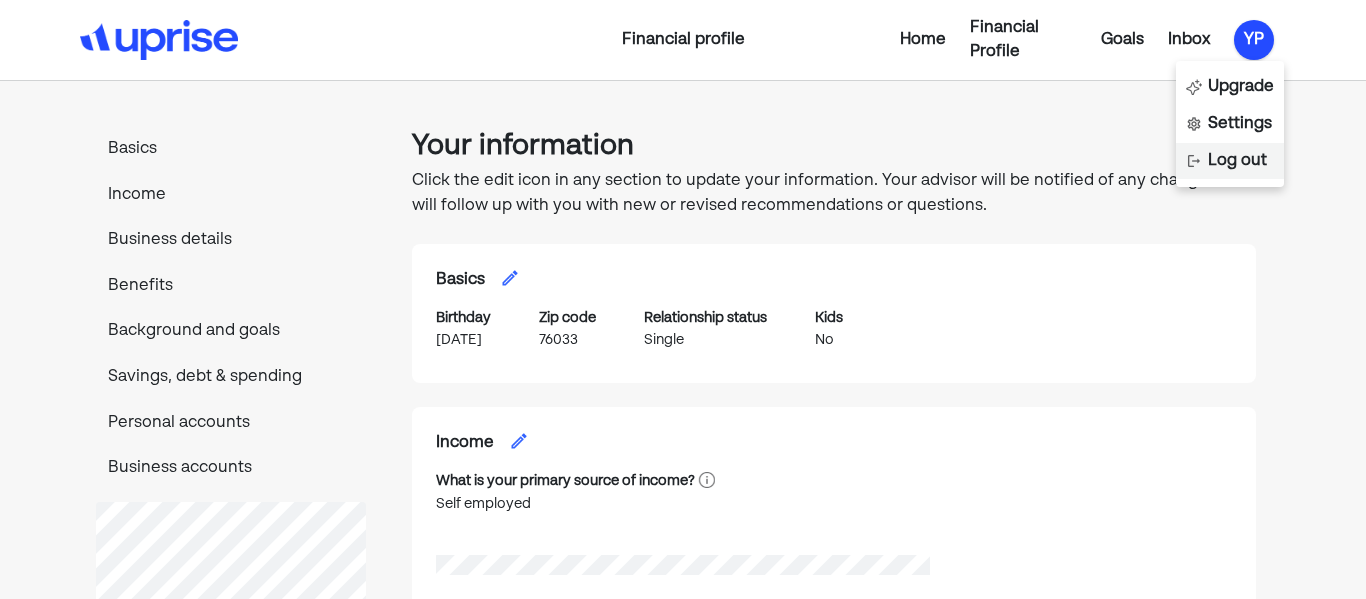 click on "Log out" at bounding box center (1230, 161) 